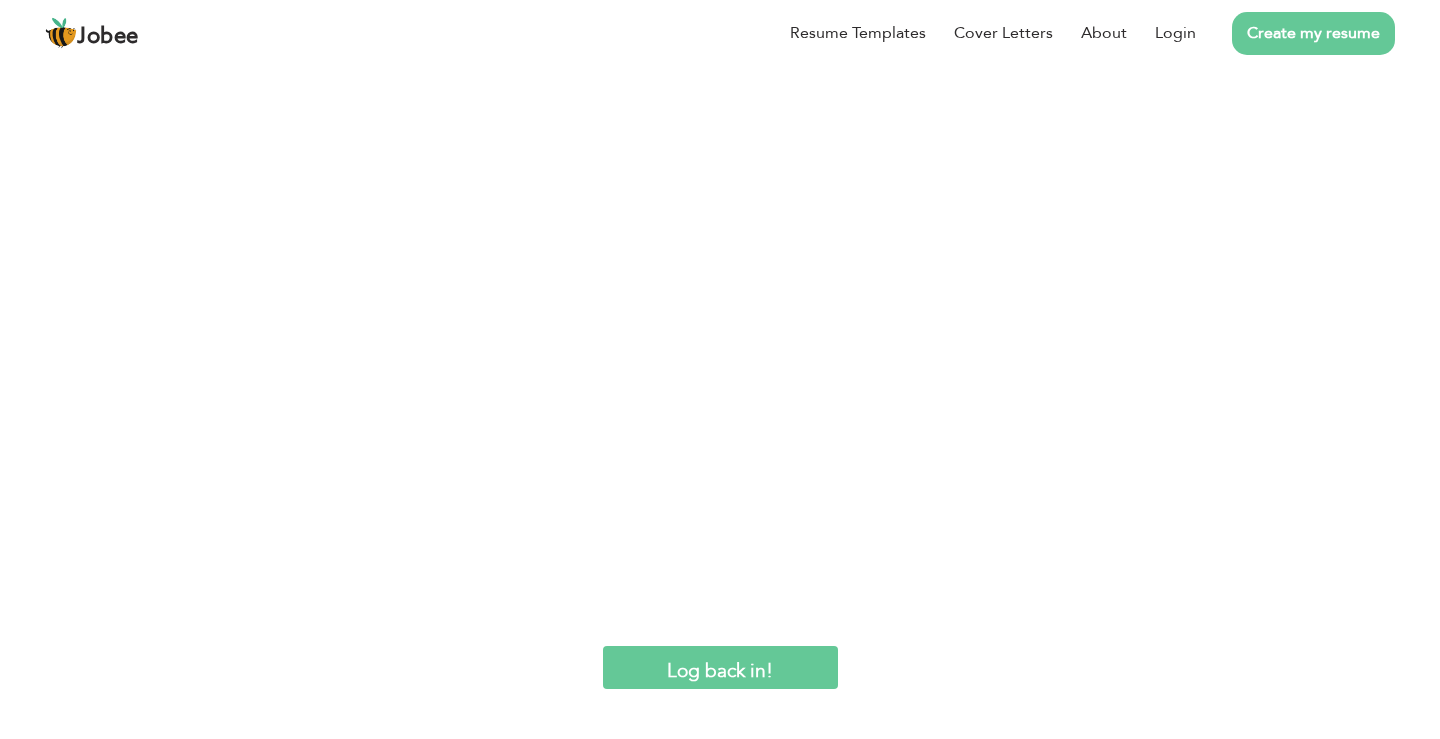 scroll, scrollTop: 0, scrollLeft: 0, axis: both 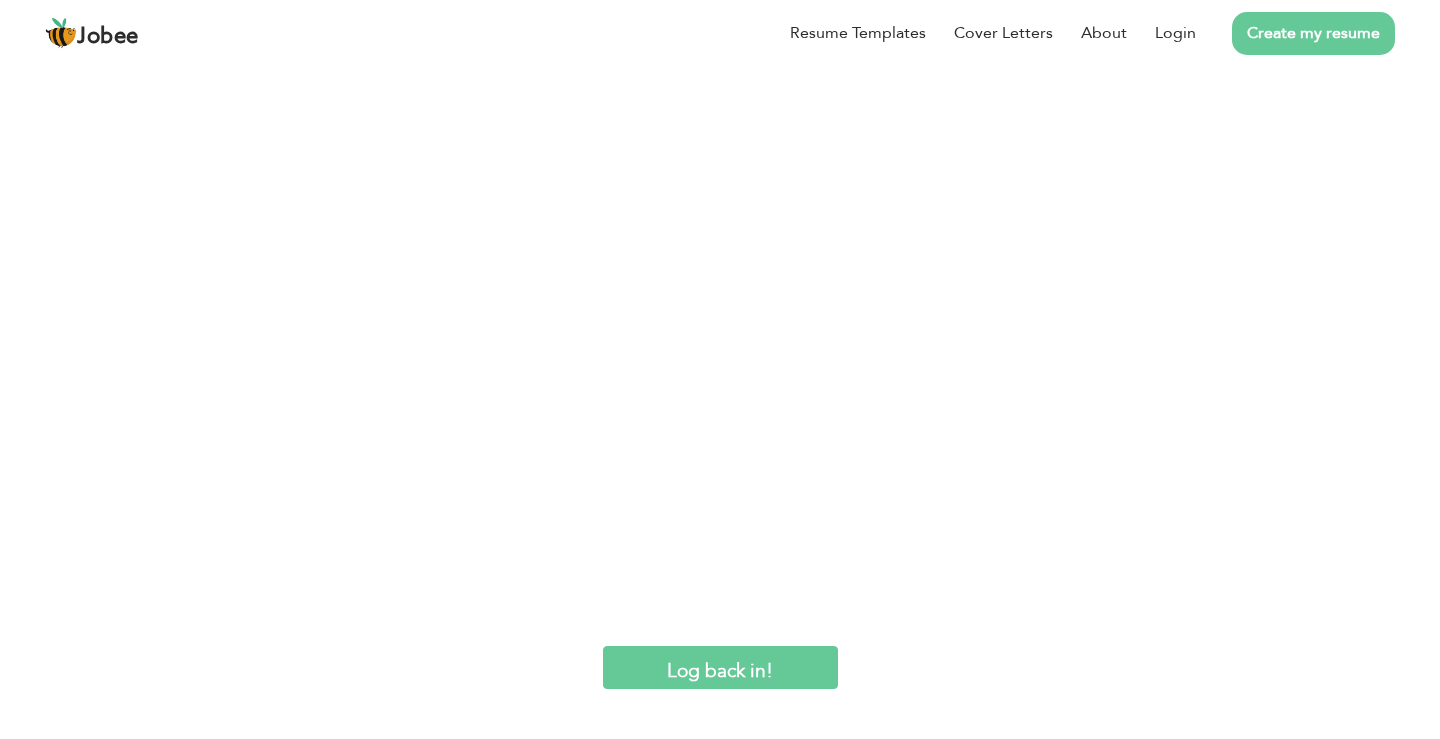 click on "Log back in!" at bounding box center (720, 667) 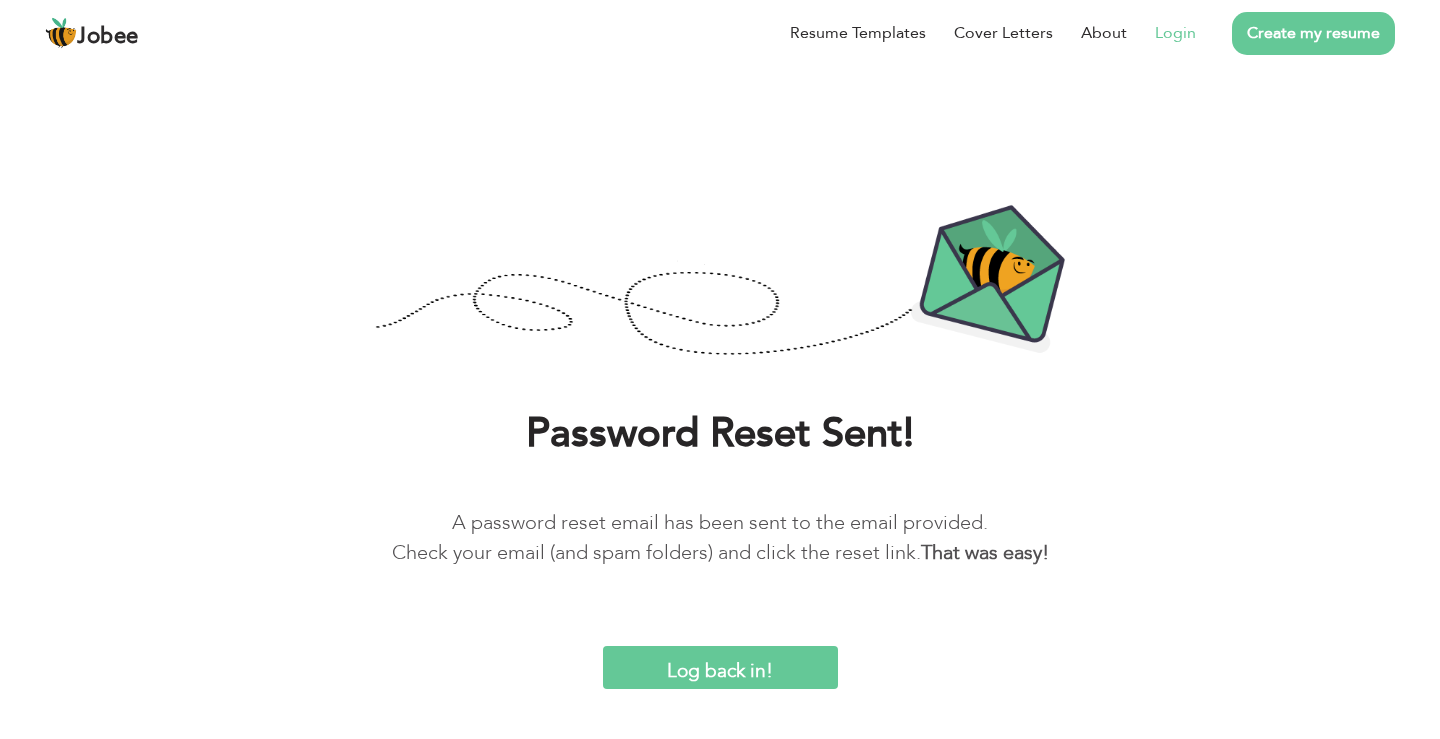 click on "Login" at bounding box center (1175, 33) 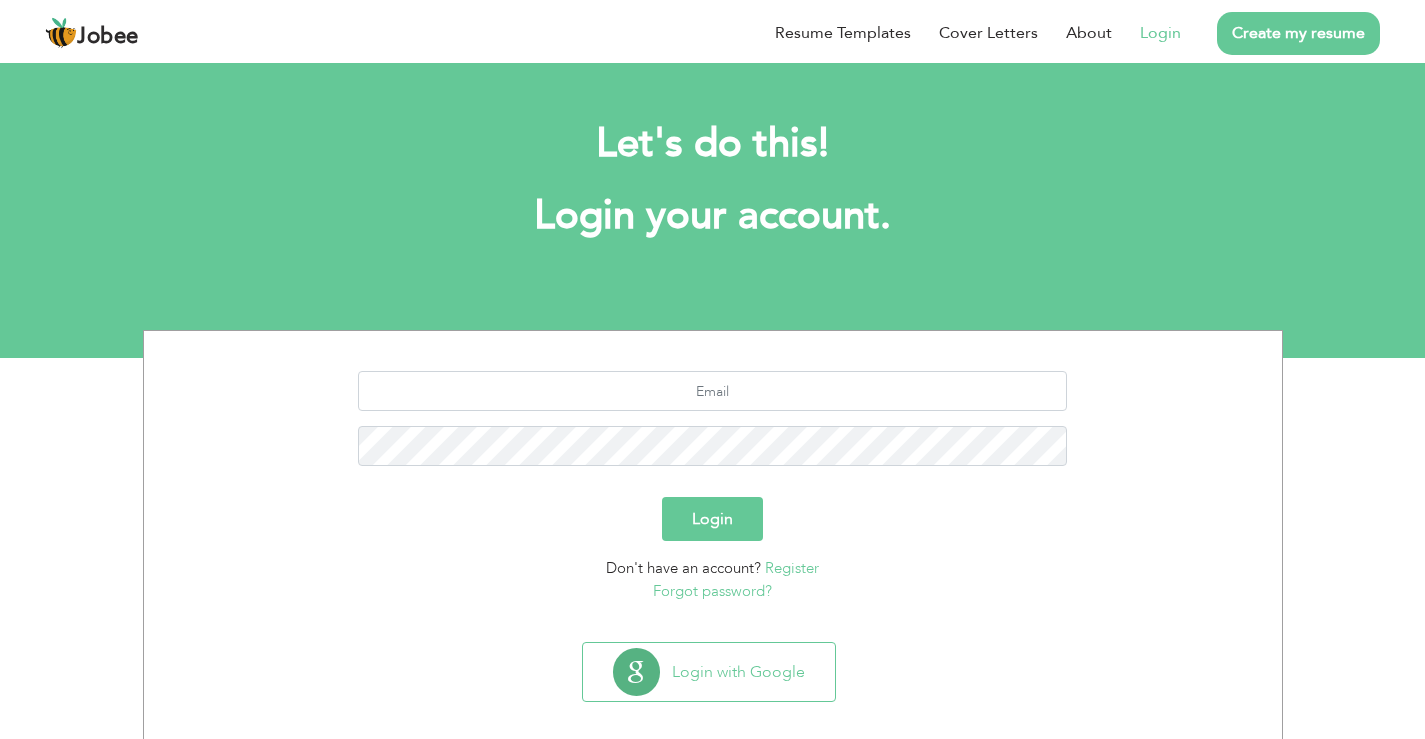 scroll, scrollTop: 0, scrollLeft: 0, axis: both 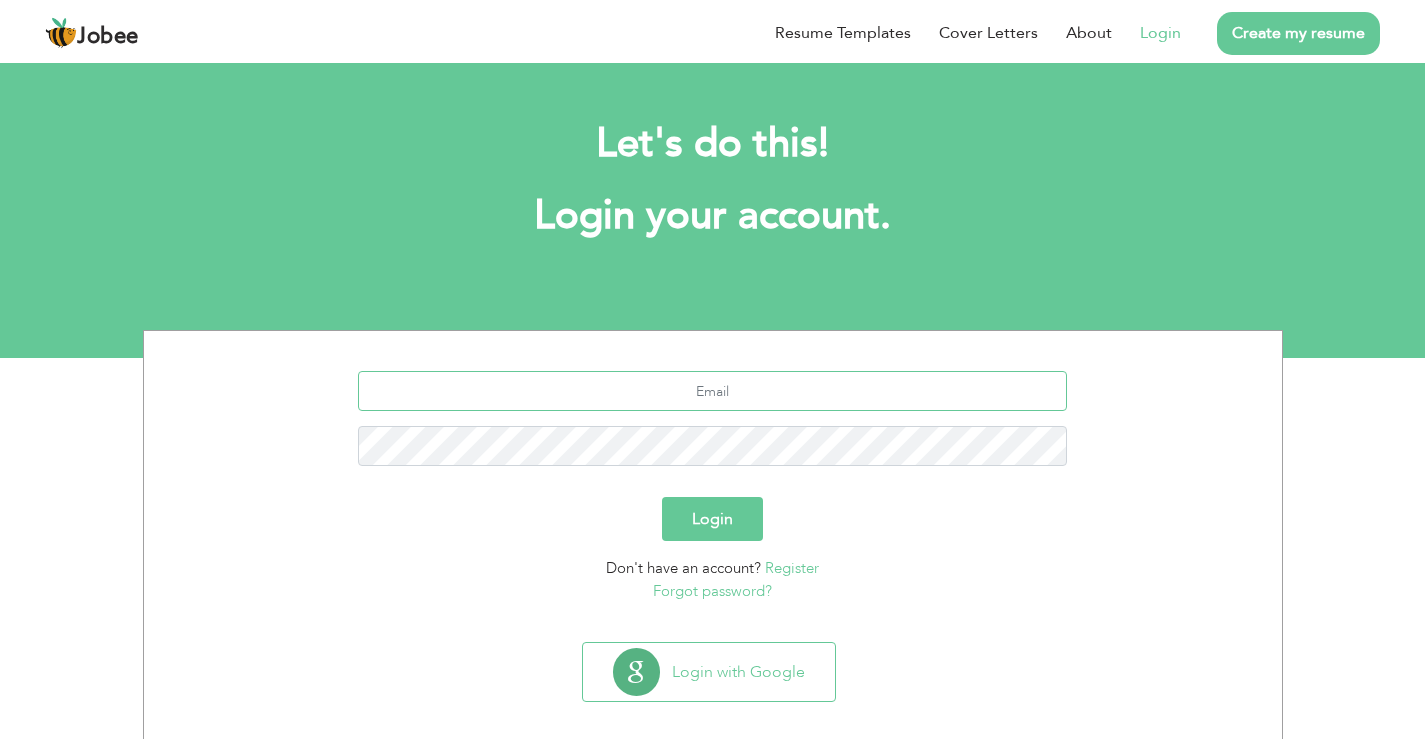 type on "[EMAIL_ADDRESS][DOMAIN_NAME]" 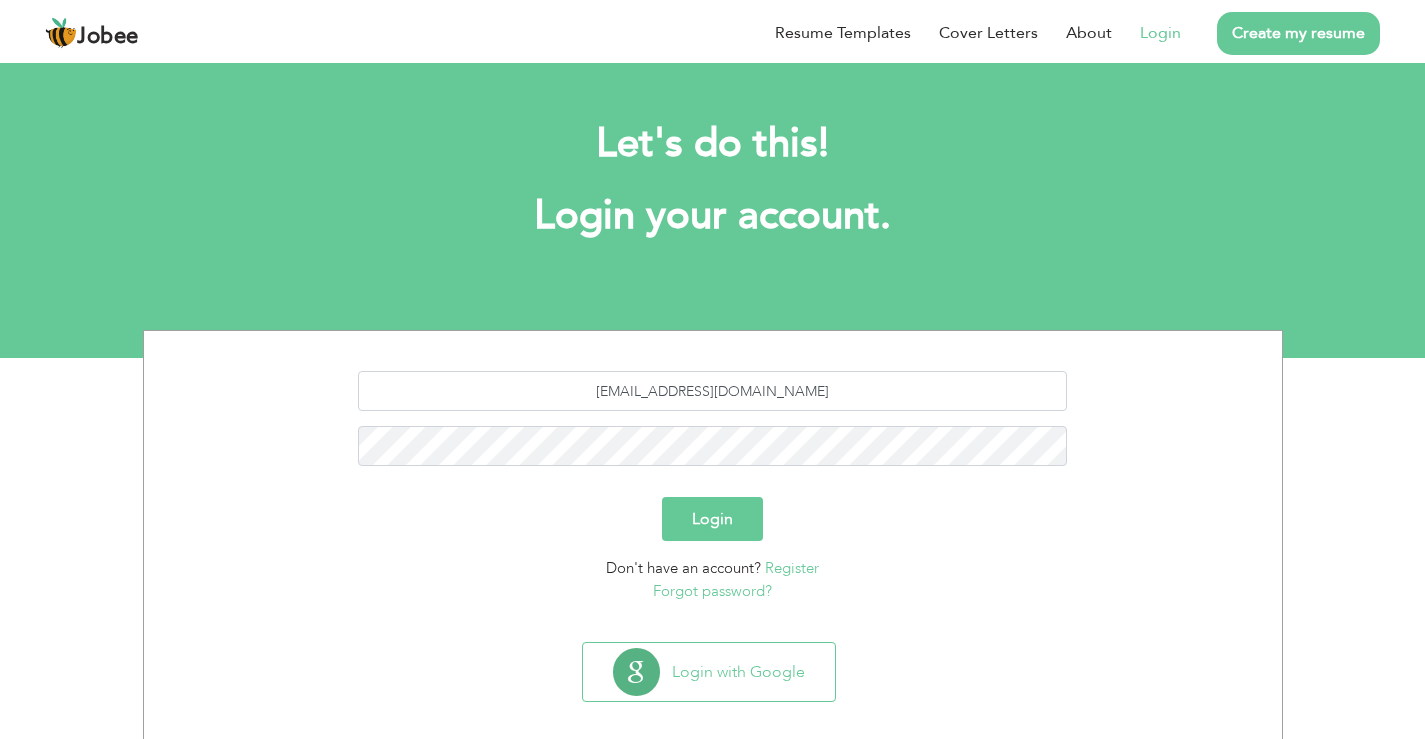 click on "Login" at bounding box center [712, 519] 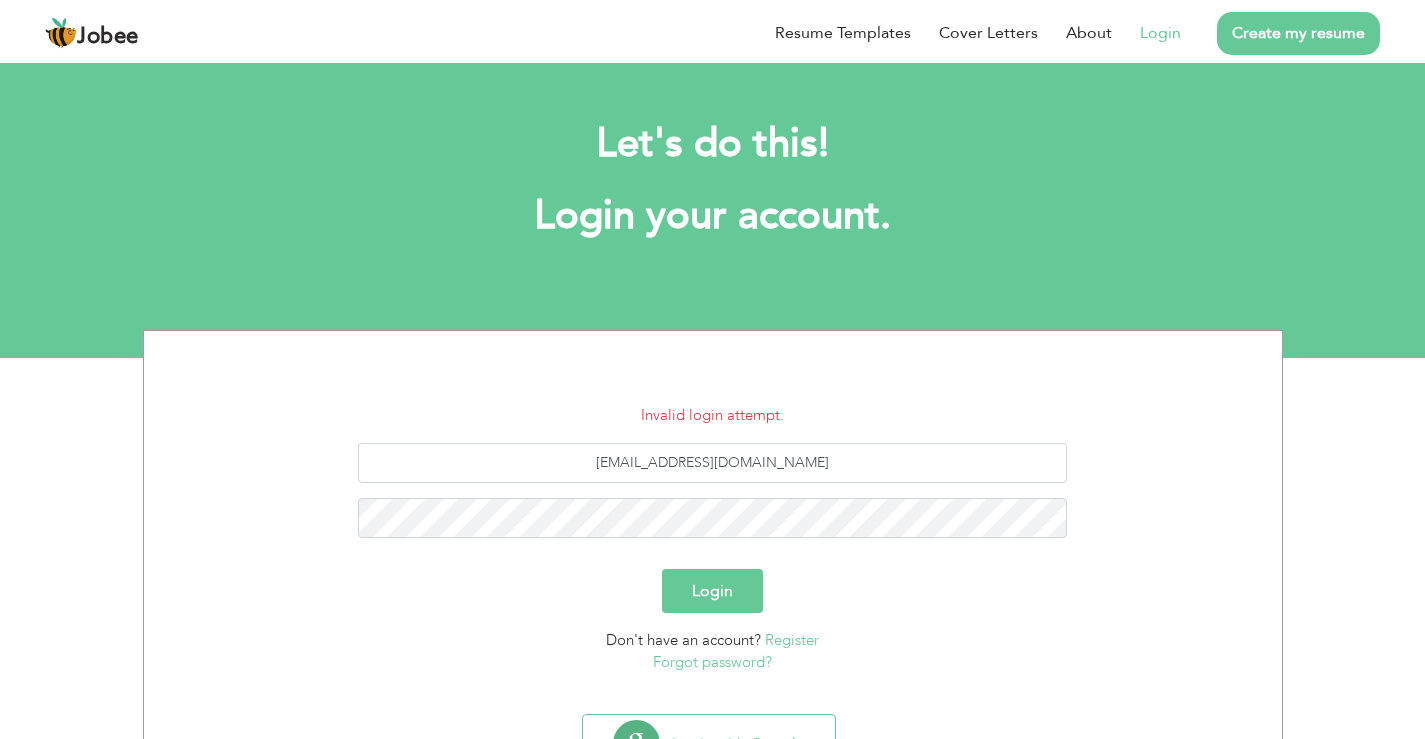 scroll, scrollTop: 0, scrollLeft: 0, axis: both 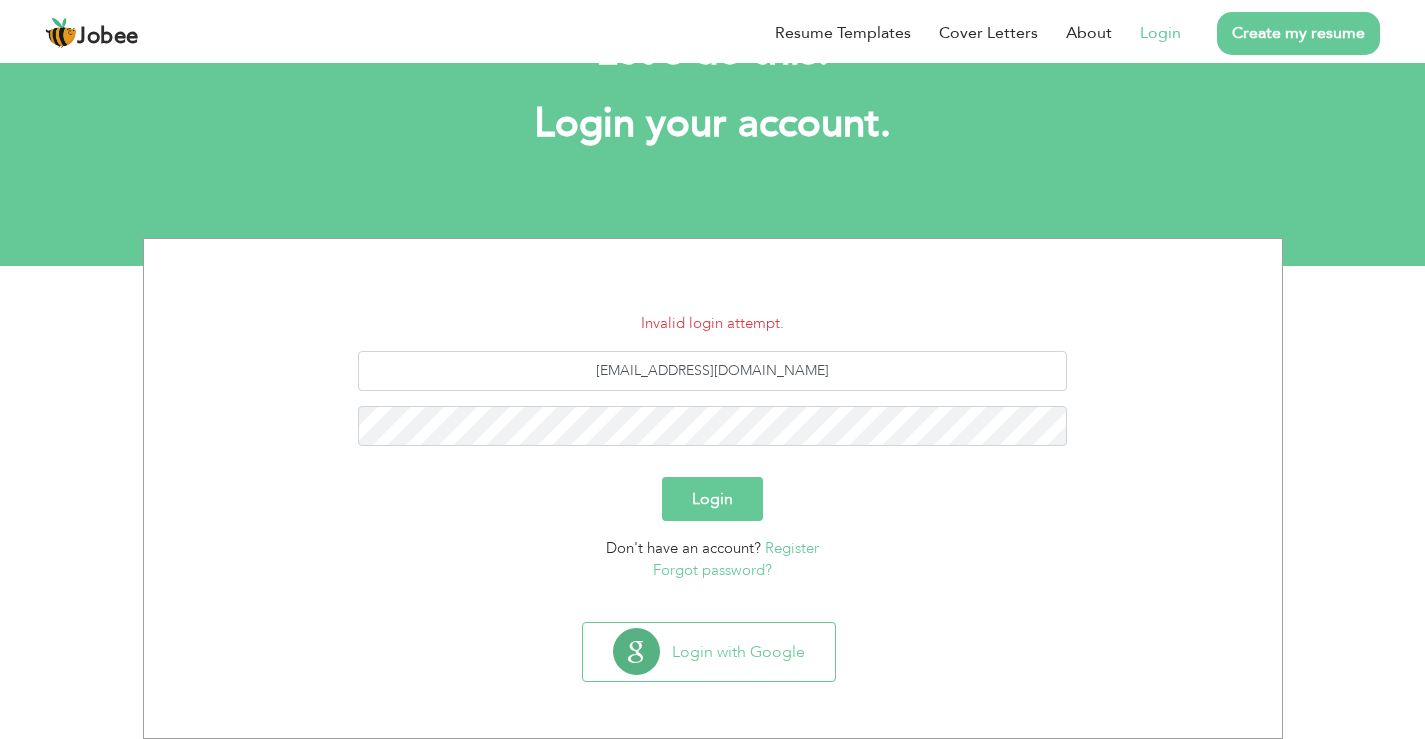 click on "Forgot password?" at bounding box center (712, 570) 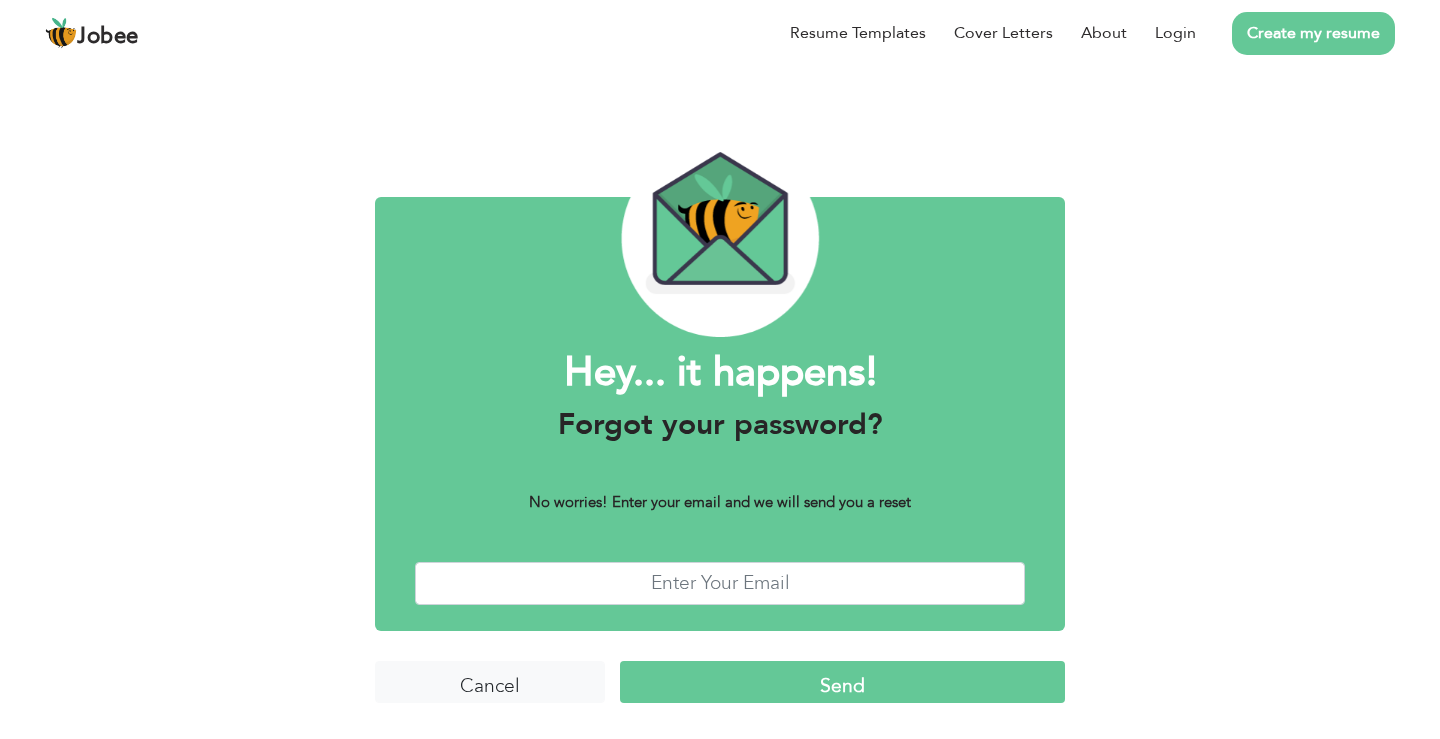 scroll, scrollTop: 0, scrollLeft: 0, axis: both 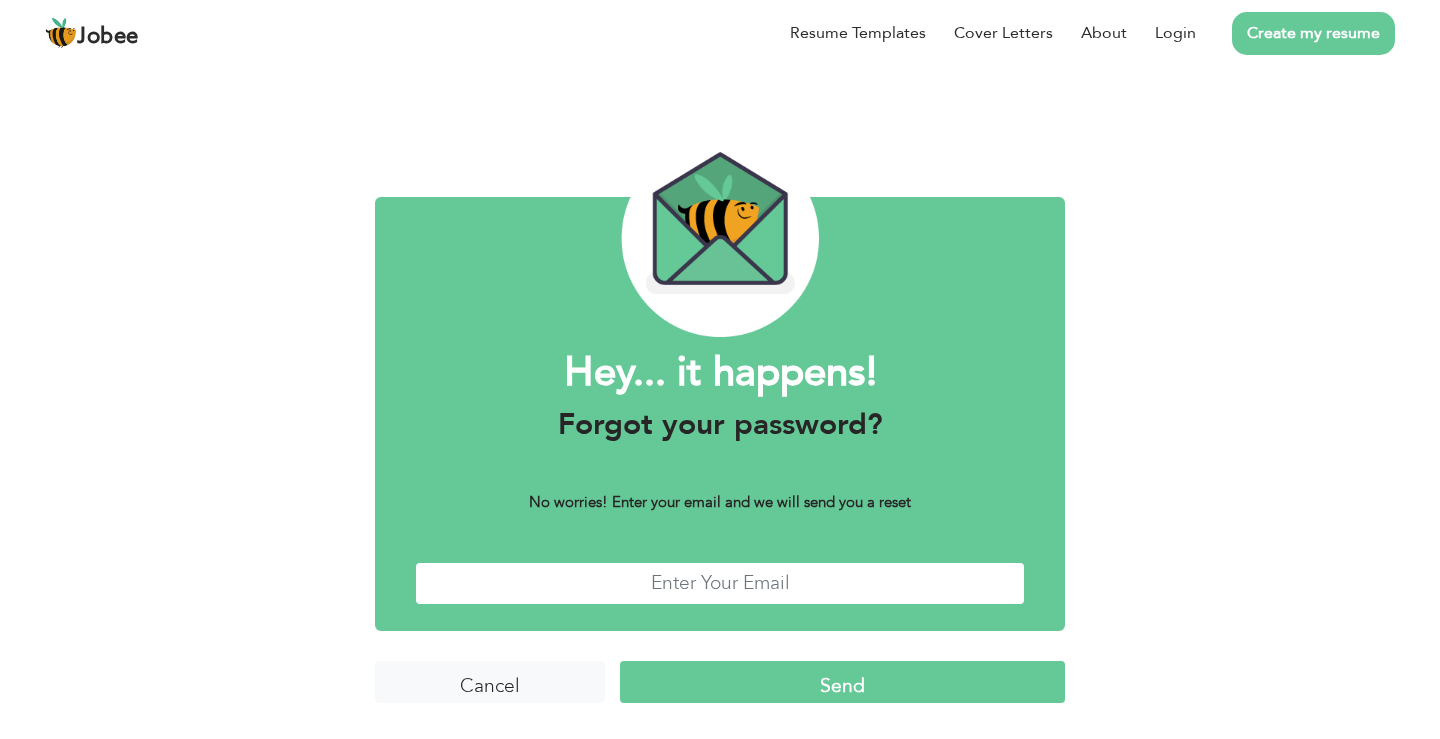 click at bounding box center (720, 583) 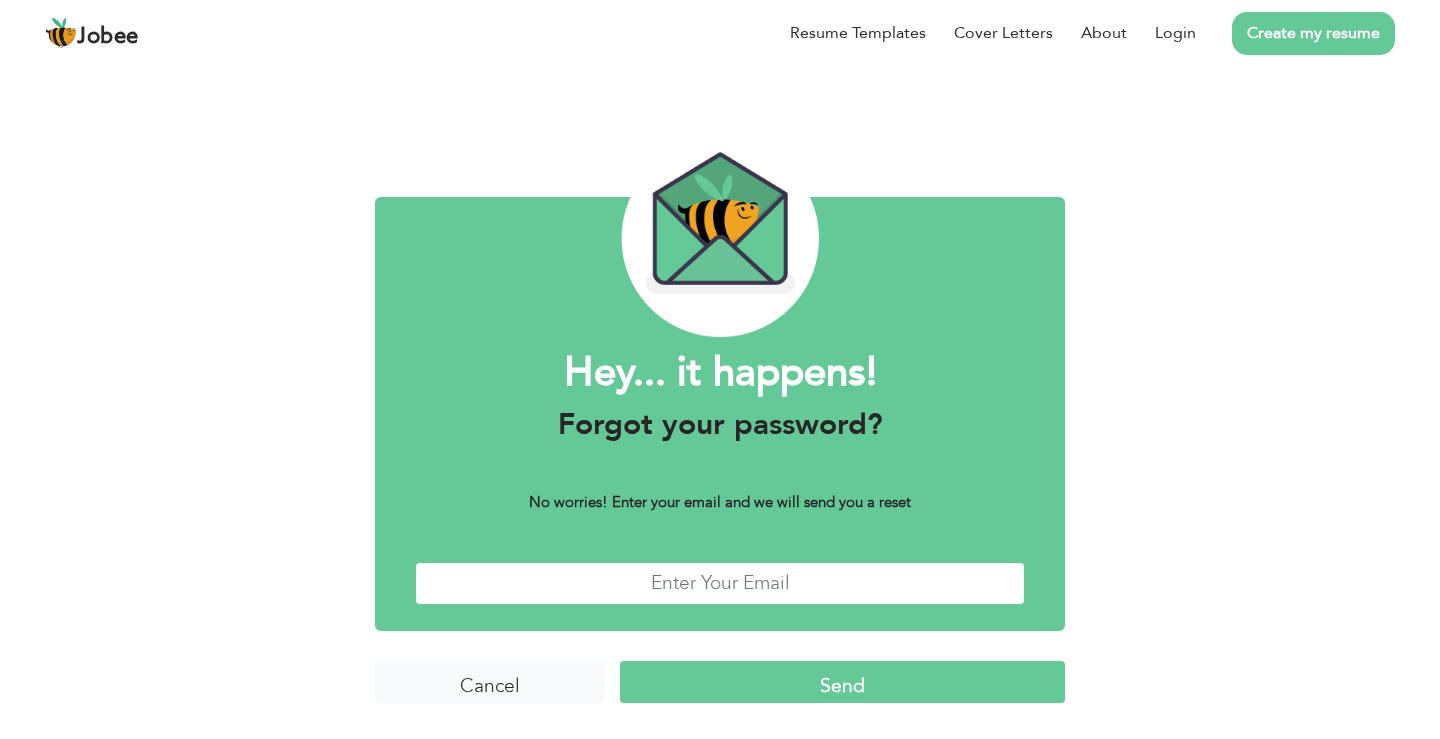type on "[EMAIL_ADDRESS][DOMAIN_NAME]" 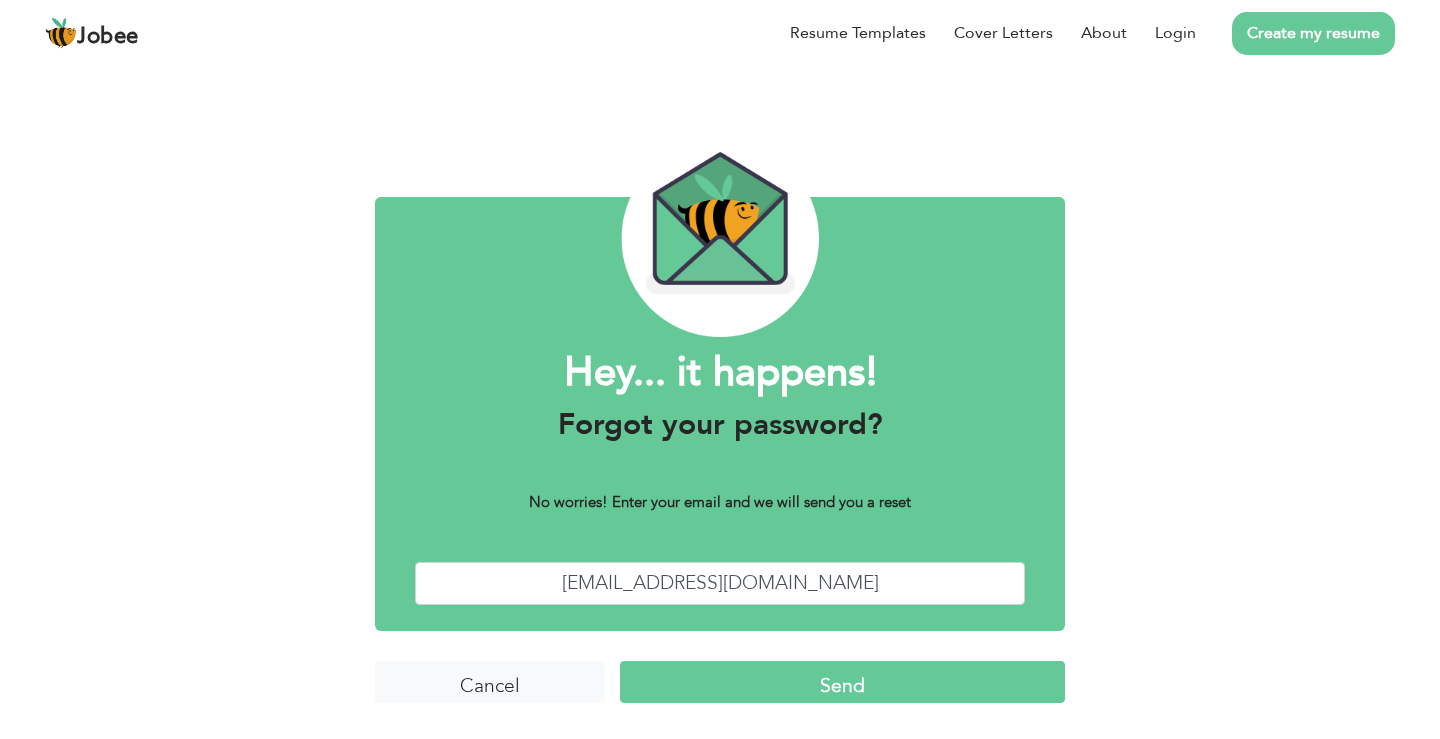 click on "Send" at bounding box center (842, 682) 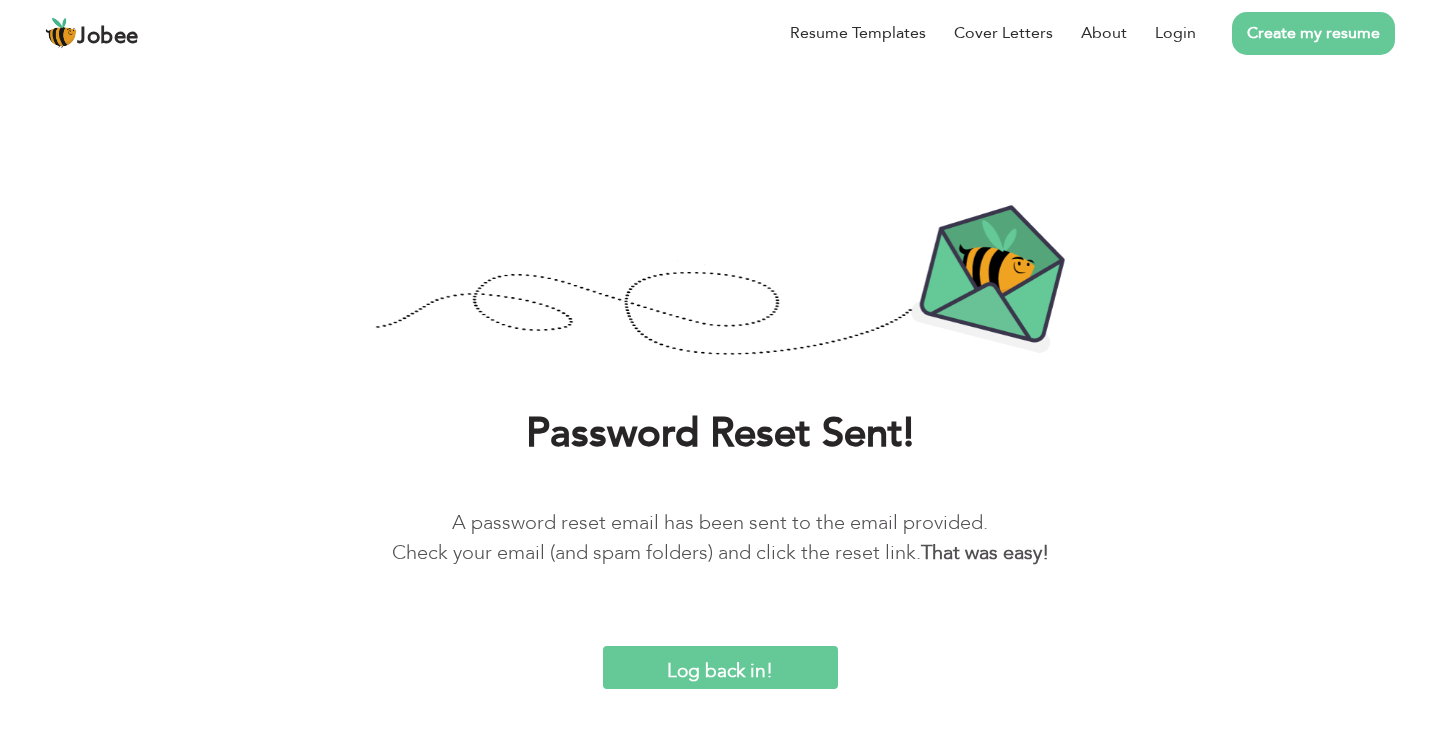 scroll, scrollTop: 0, scrollLeft: 0, axis: both 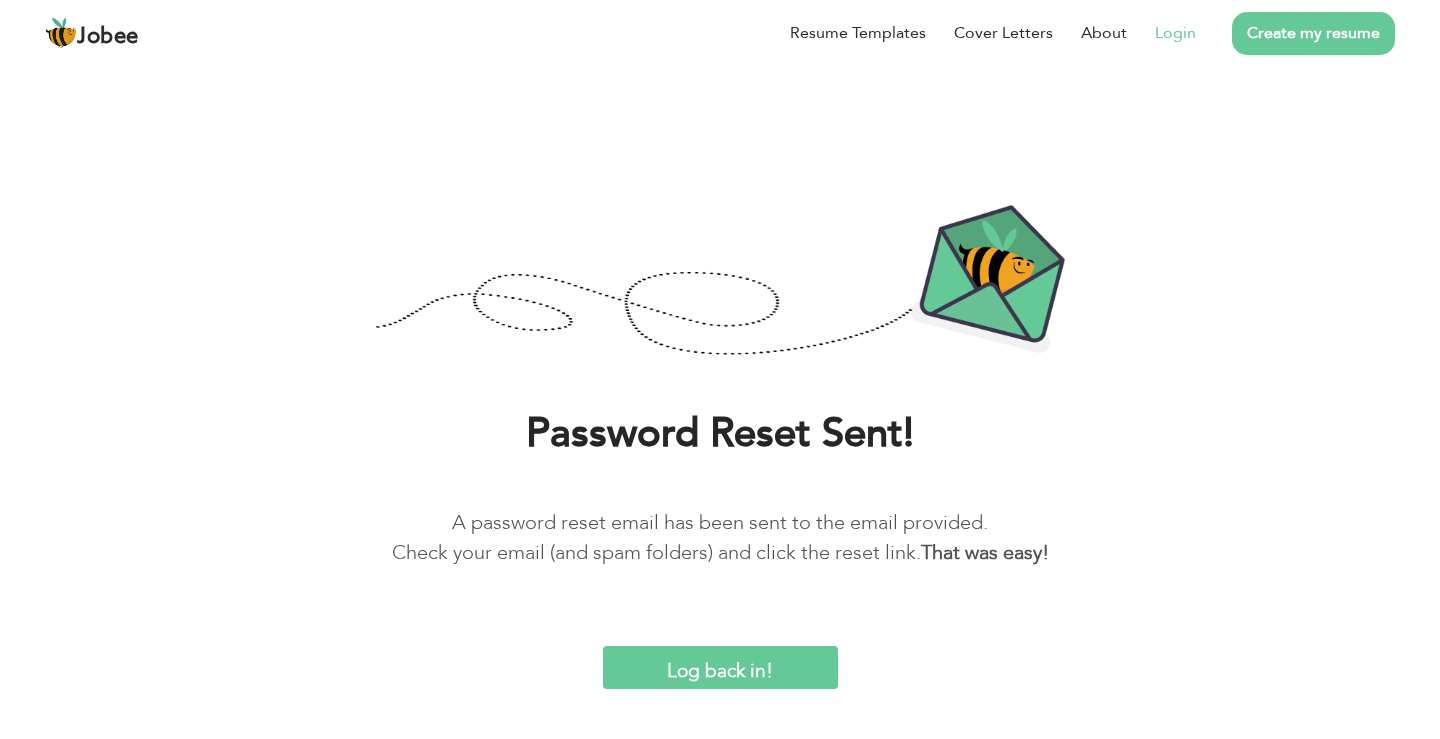 click on "Login" at bounding box center [1175, 33] 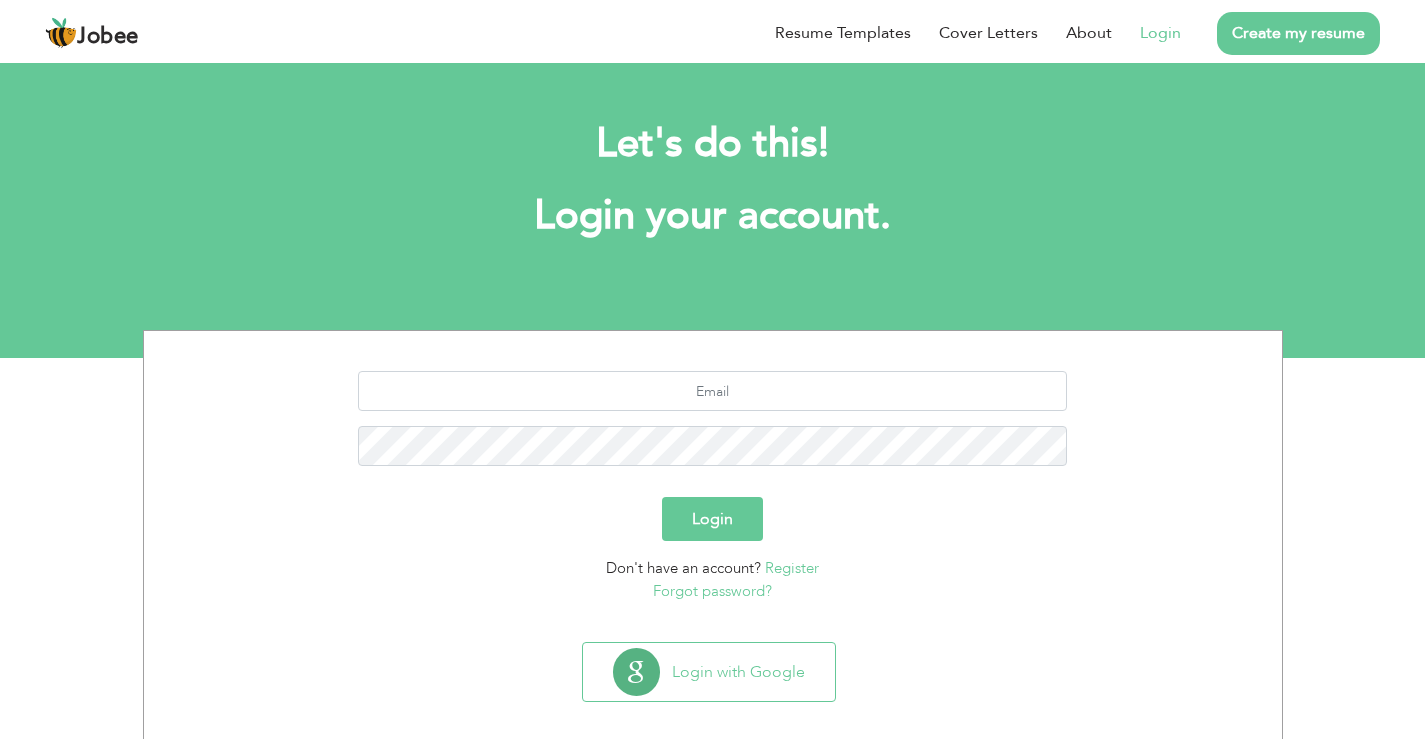 scroll, scrollTop: 0, scrollLeft: 0, axis: both 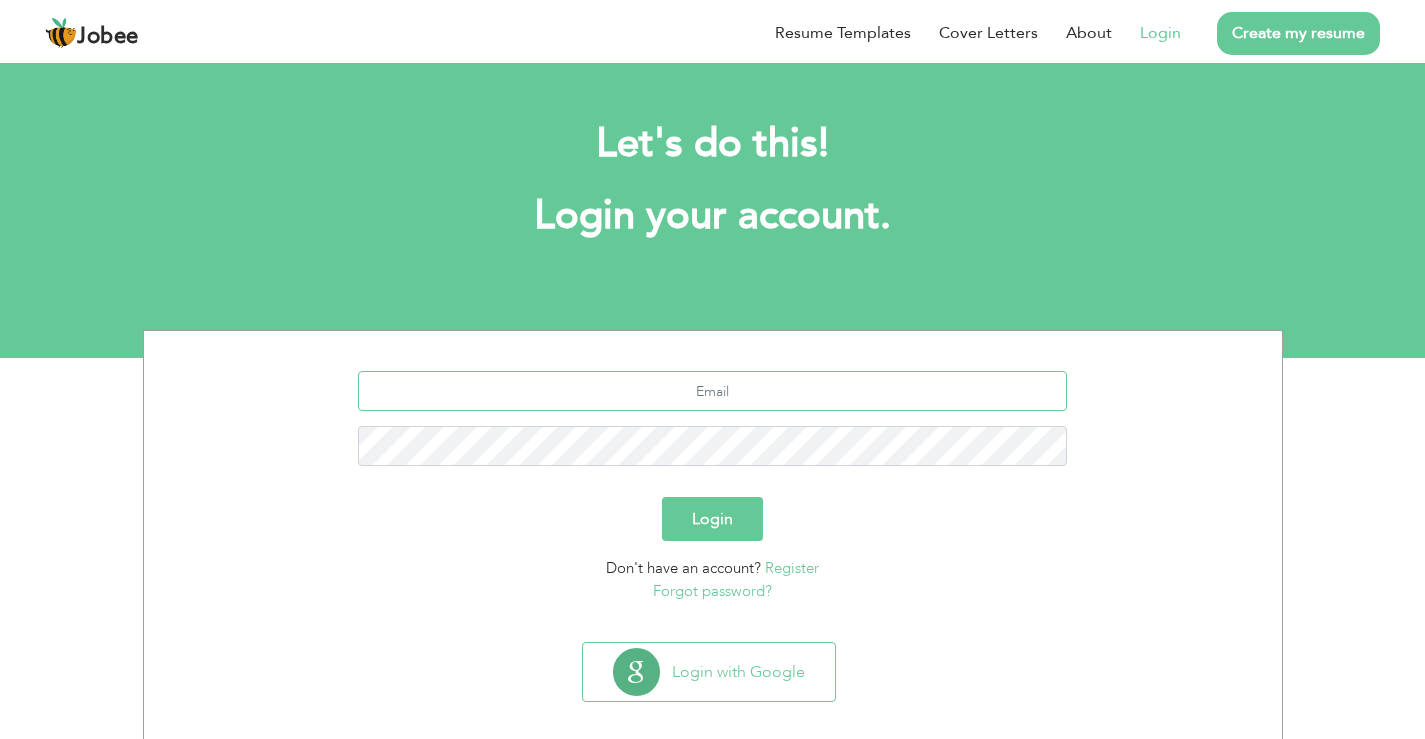 type on "Faraz.siddique27@gmail.com" 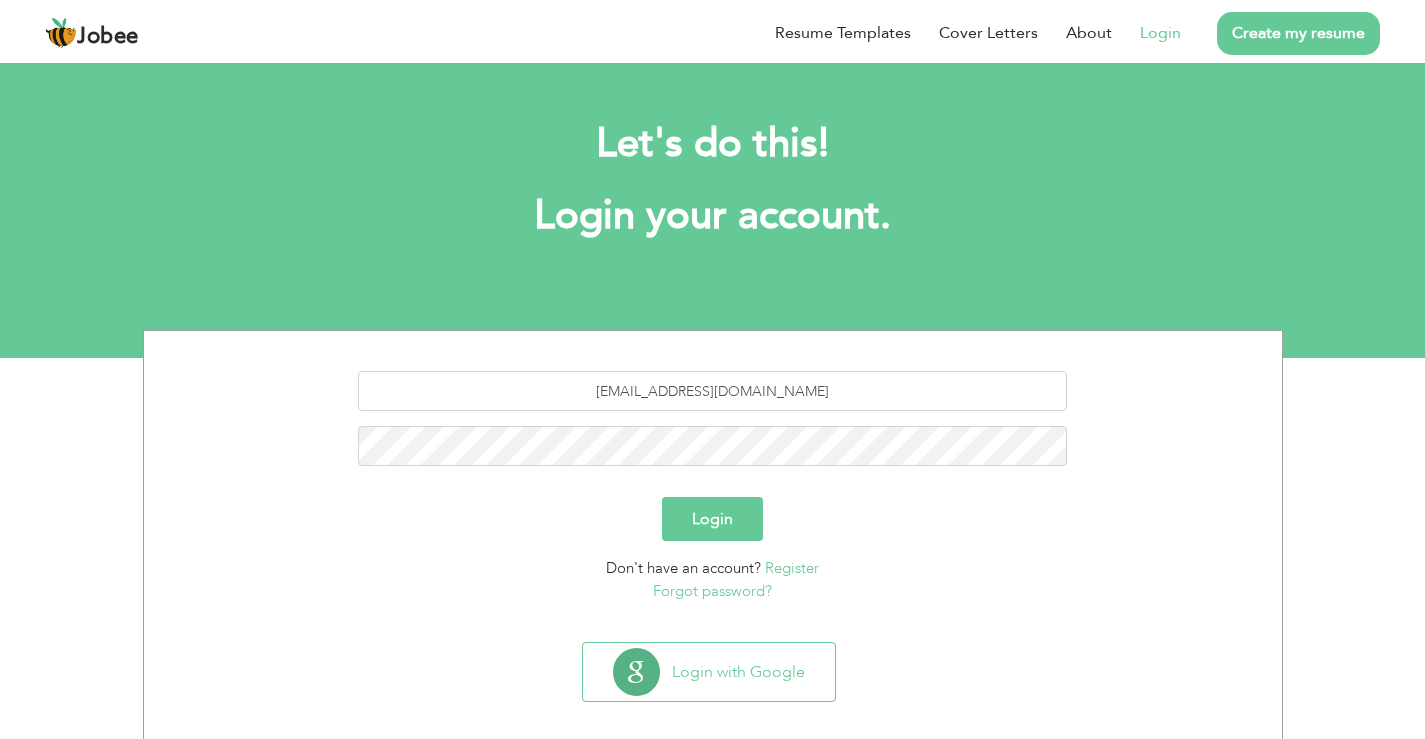 click on "Create my resume" at bounding box center (1298, 33) 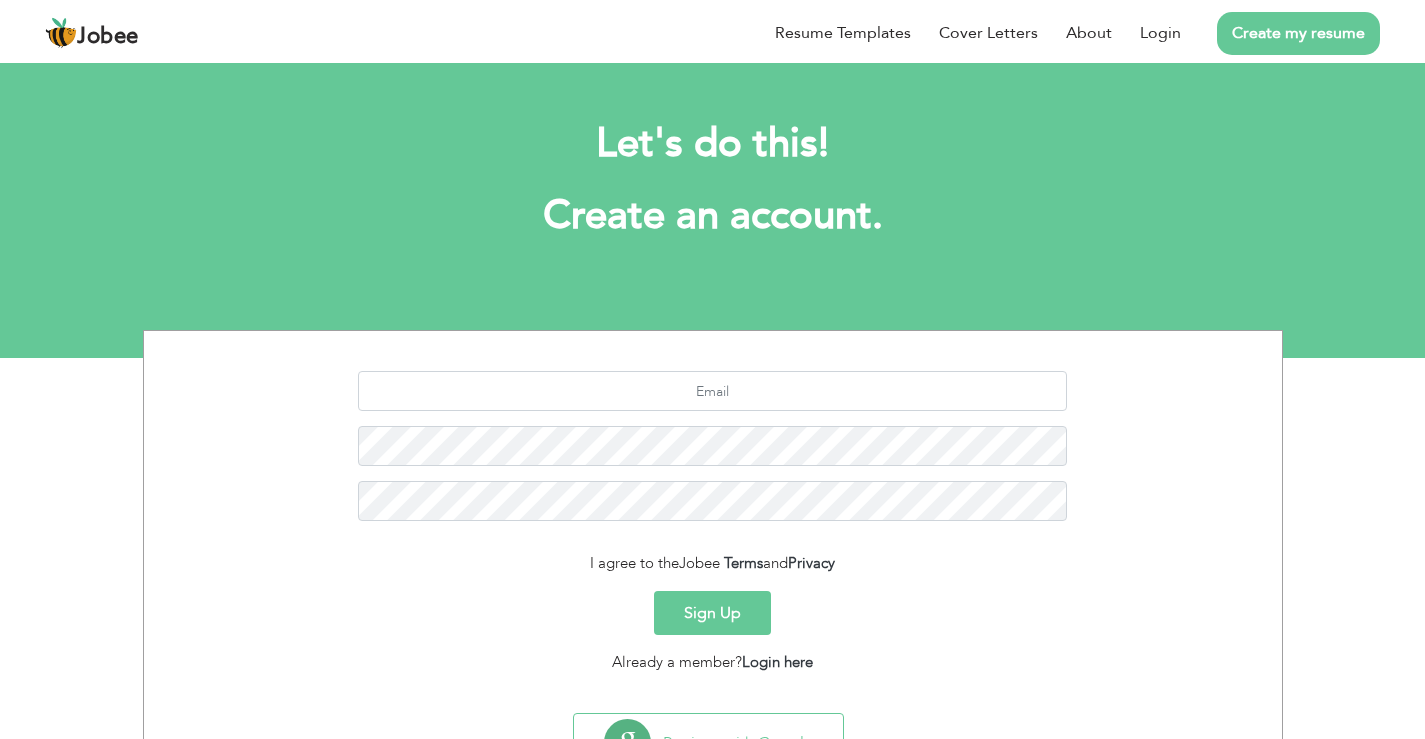 scroll, scrollTop: 0, scrollLeft: 0, axis: both 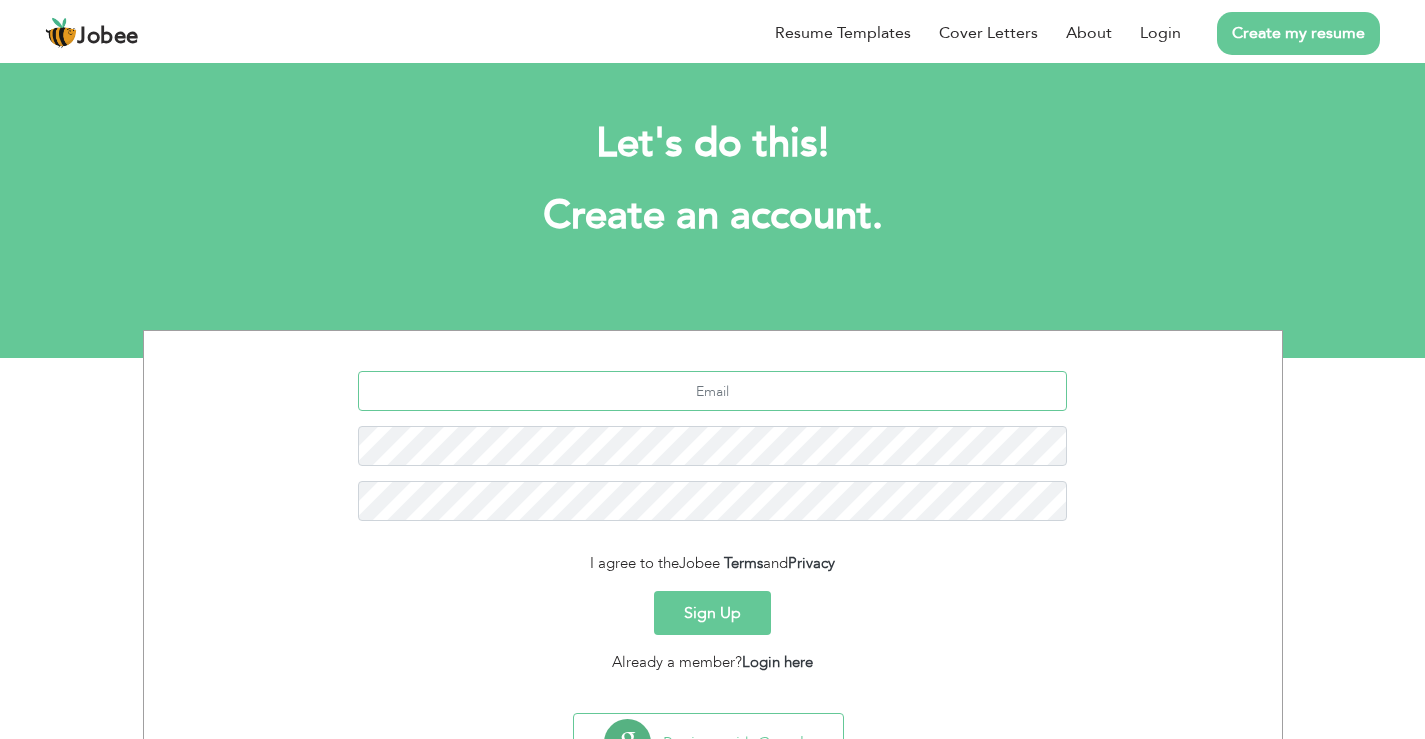 type on "[EMAIL_ADDRESS][DOMAIN_NAME]" 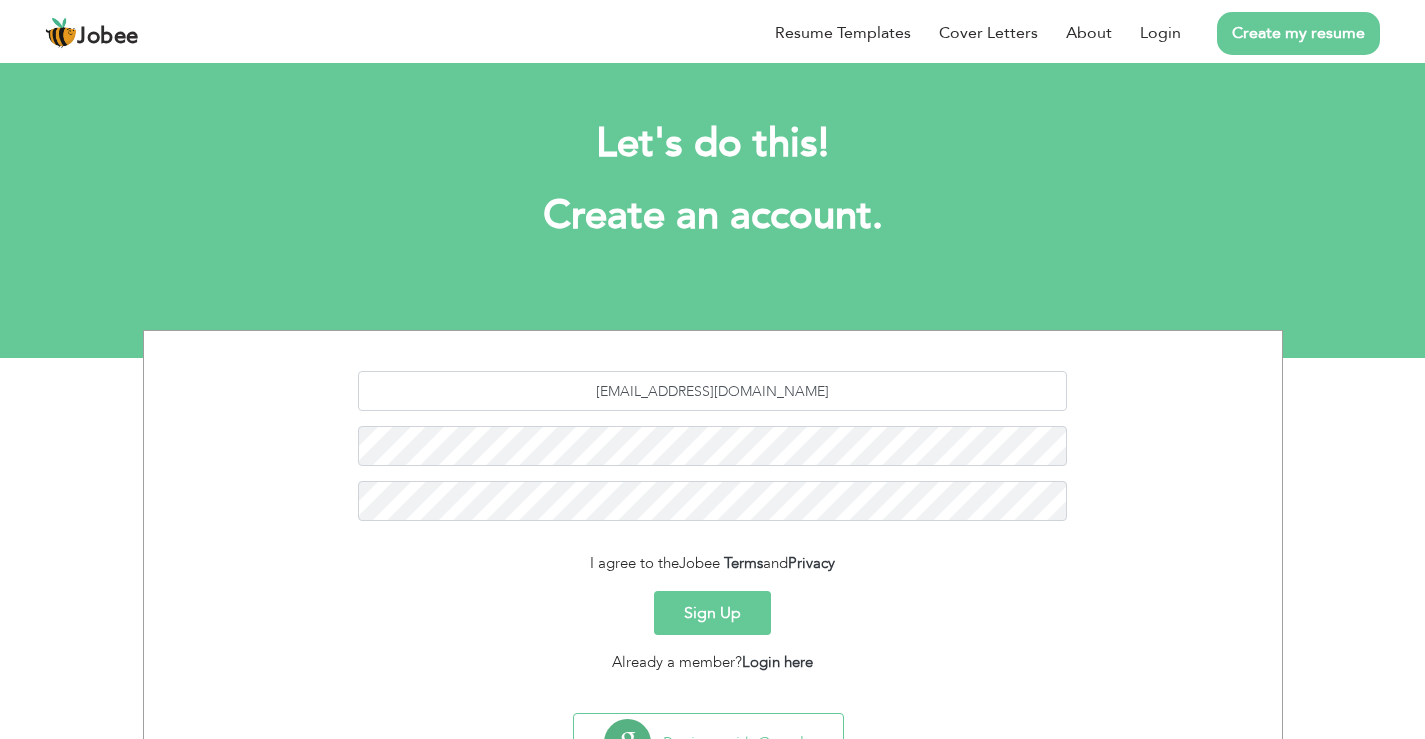 click on "I agree to the  Jobee   Terms  and  Privacy" at bounding box center [713, 563] 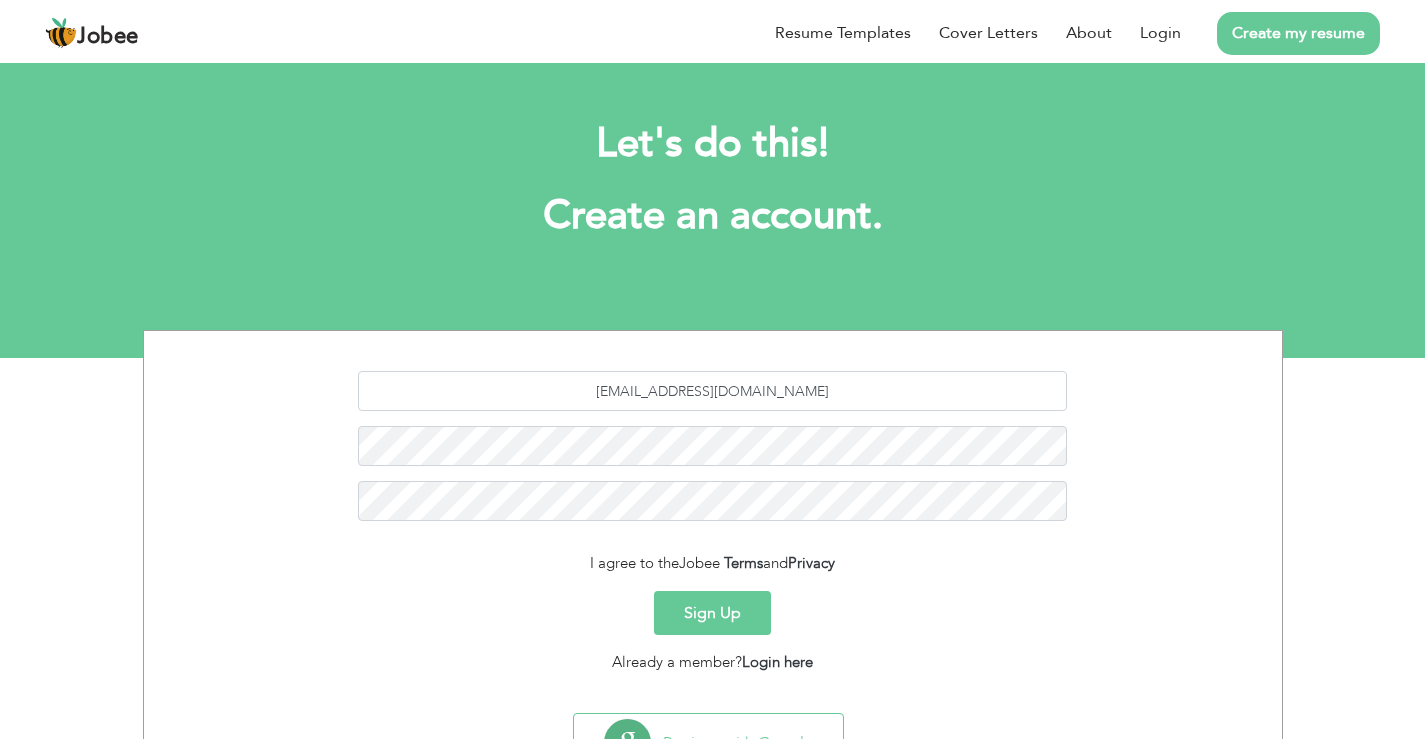 click on "I agree to the  Jobee   Terms  and  Privacy" at bounding box center [713, 563] 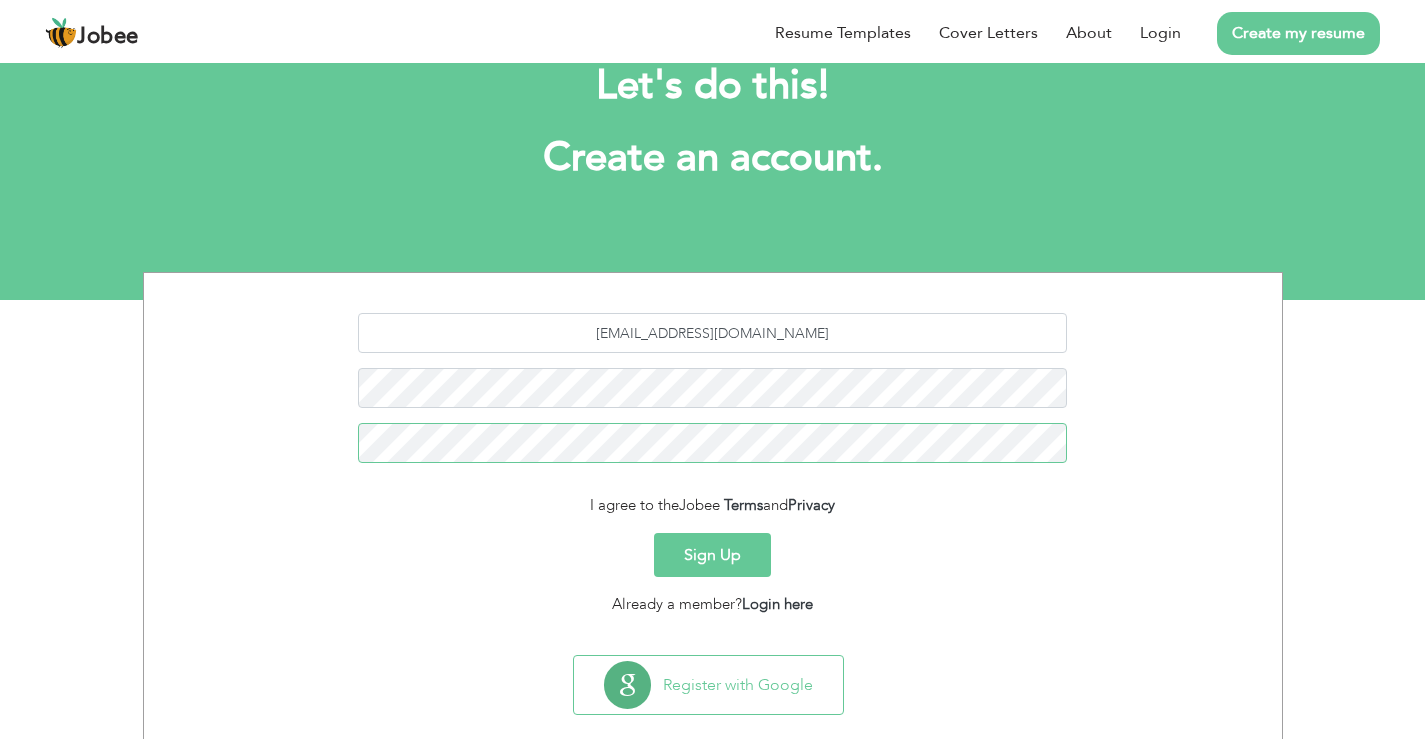 scroll, scrollTop: 91, scrollLeft: 0, axis: vertical 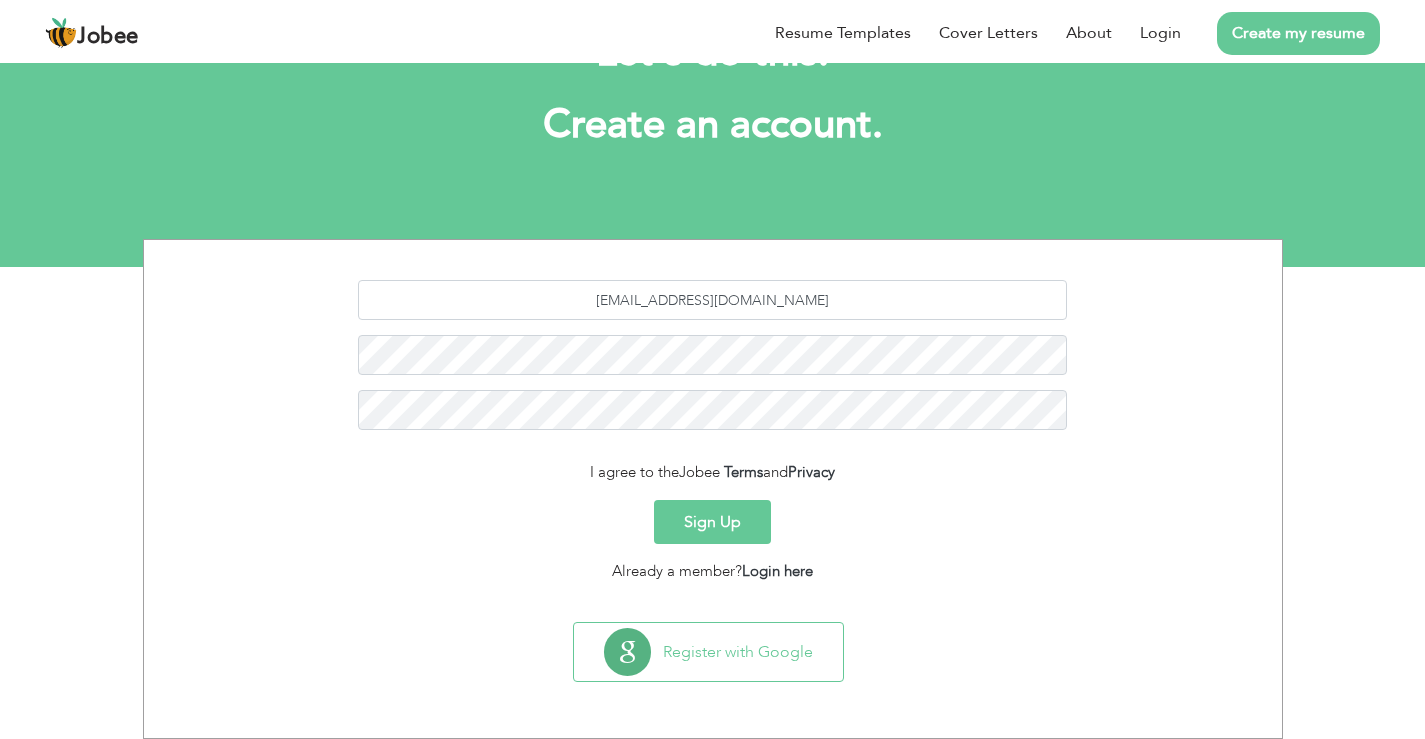 click on "Sign Up" at bounding box center (712, 522) 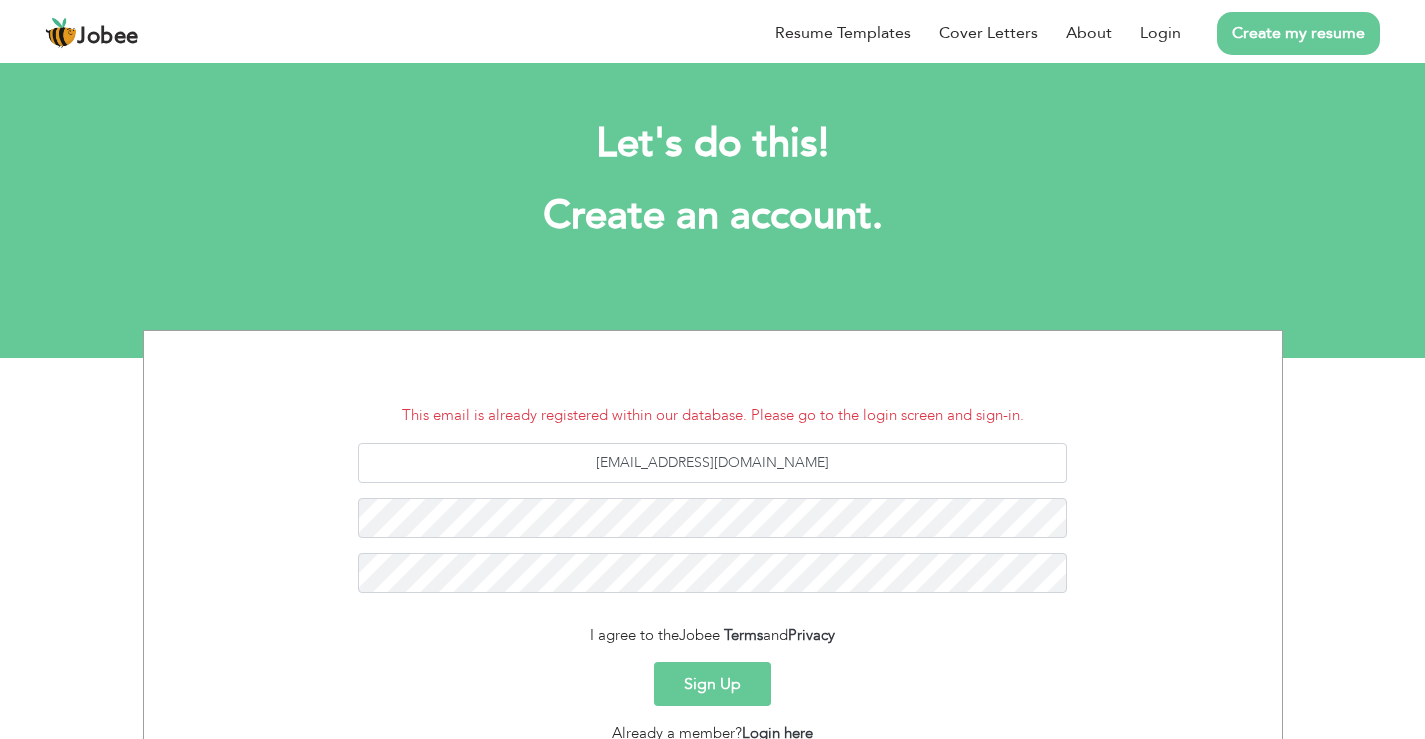 scroll, scrollTop: 0, scrollLeft: 0, axis: both 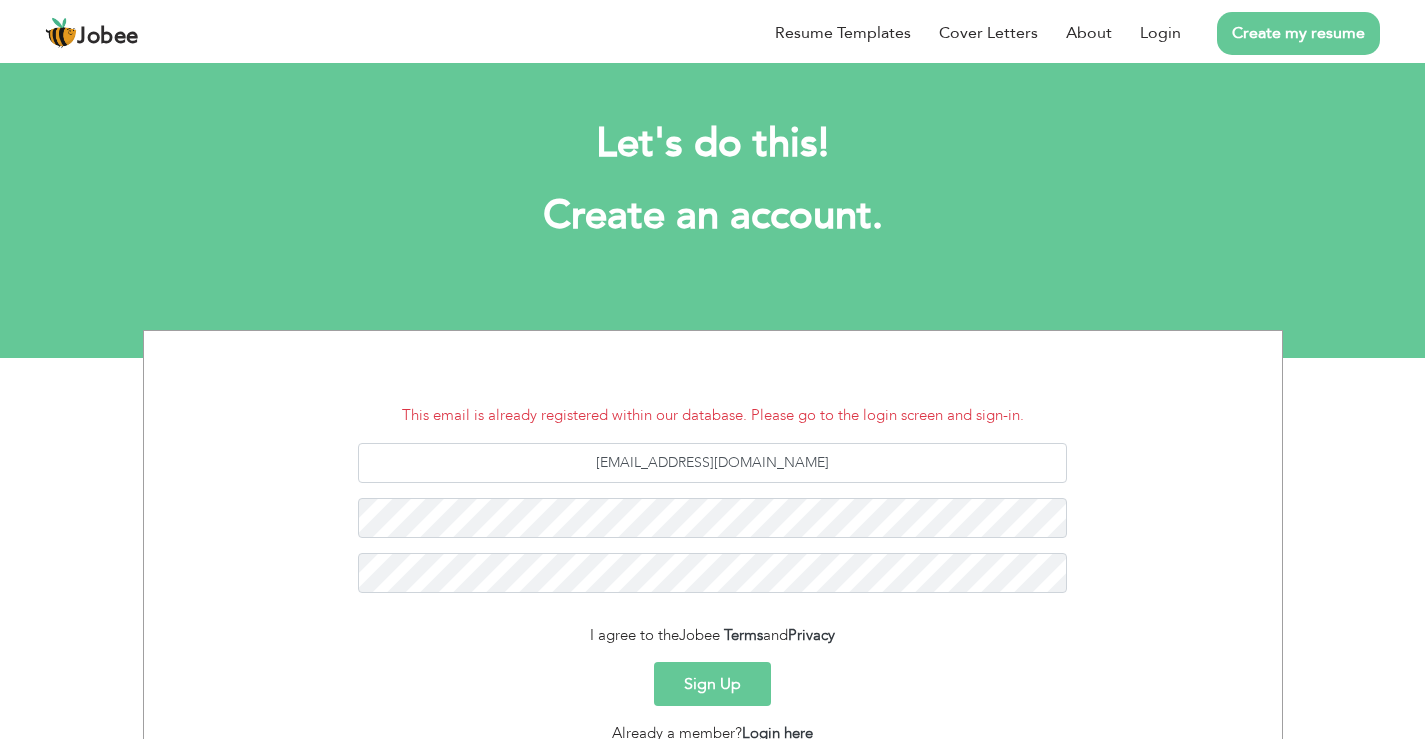click on "Sign Up" at bounding box center [712, 684] 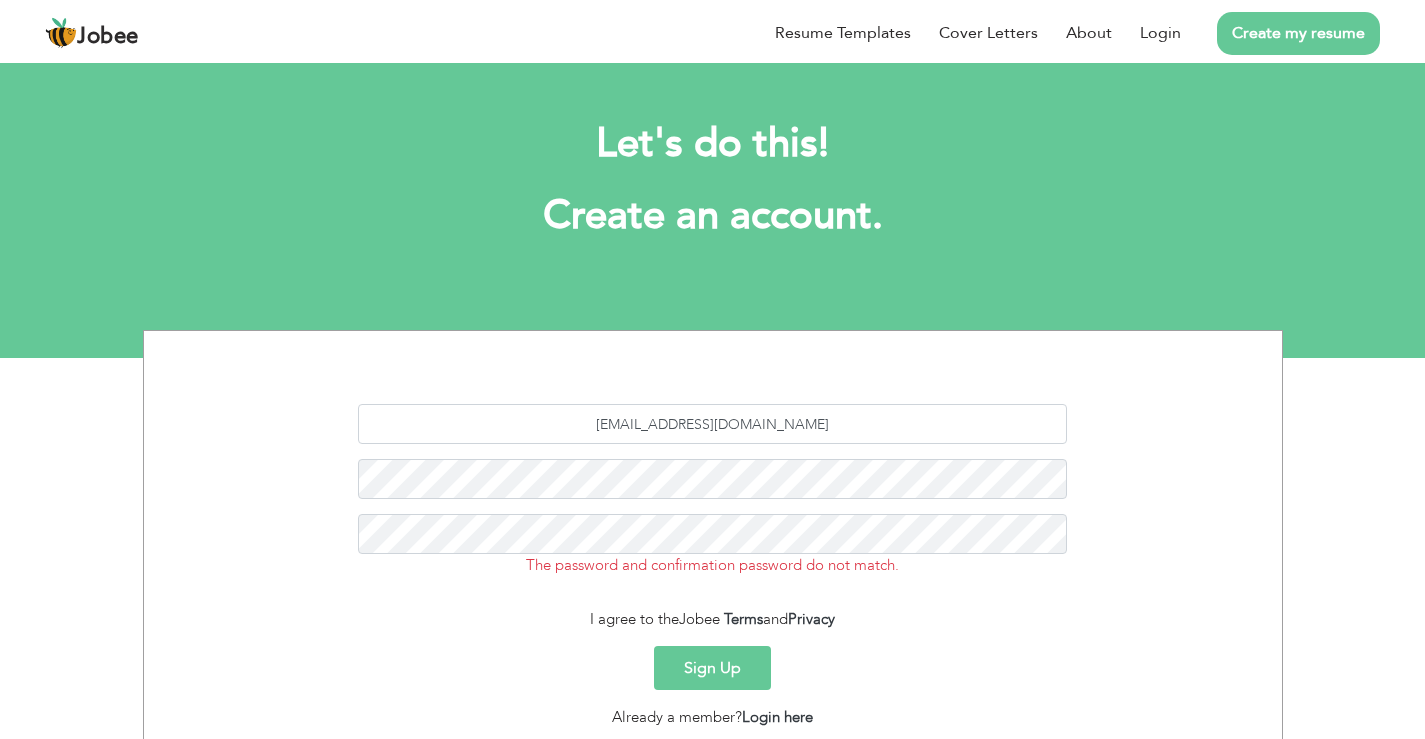 scroll, scrollTop: 0, scrollLeft: 0, axis: both 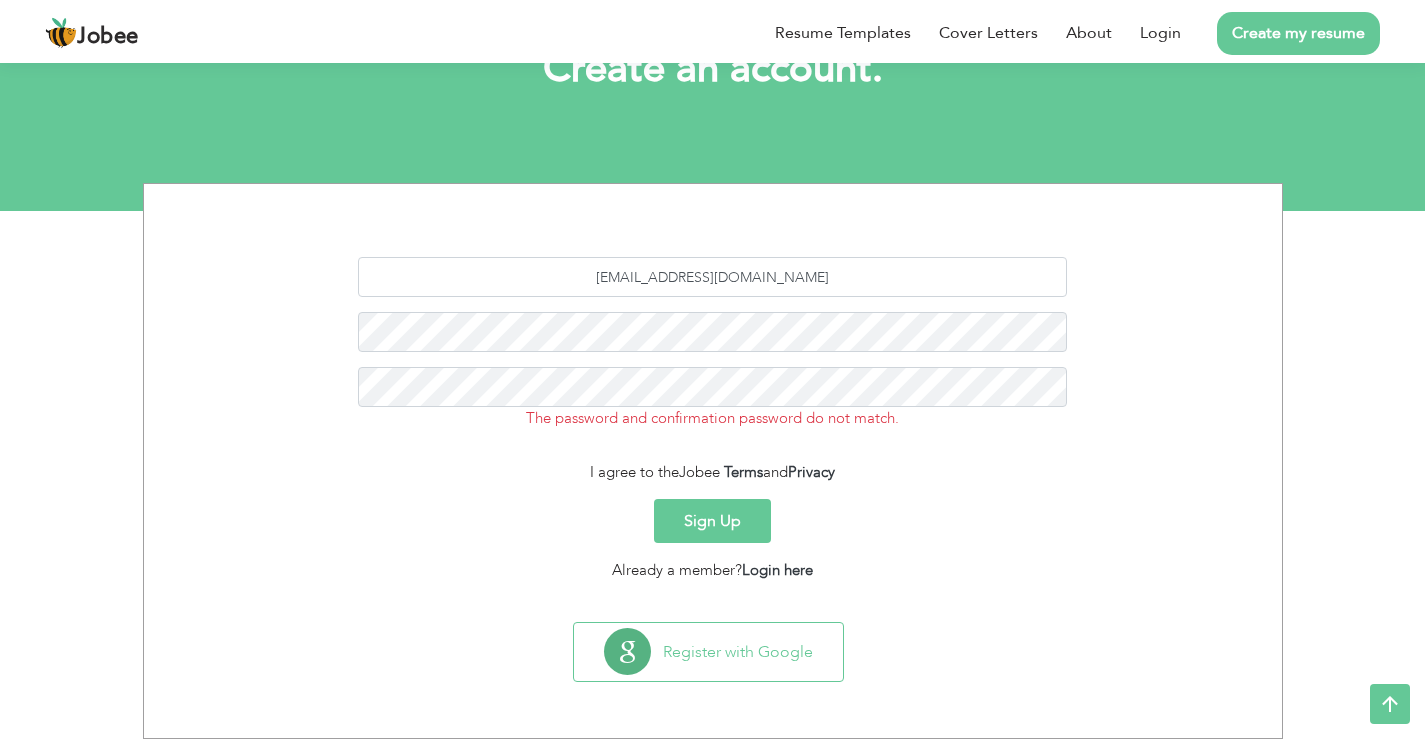 click on "Sign Up" at bounding box center (712, 521) 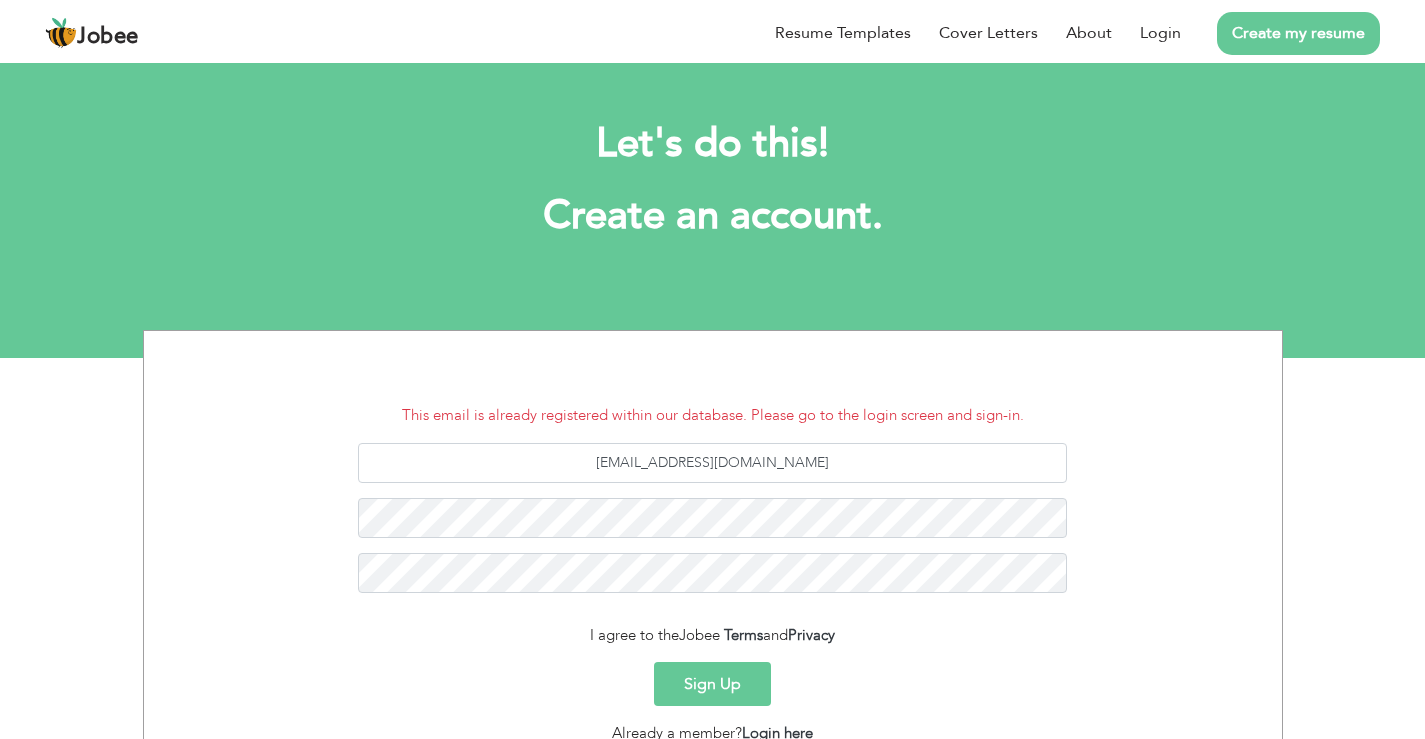 scroll, scrollTop: 0, scrollLeft: 0, axis: both 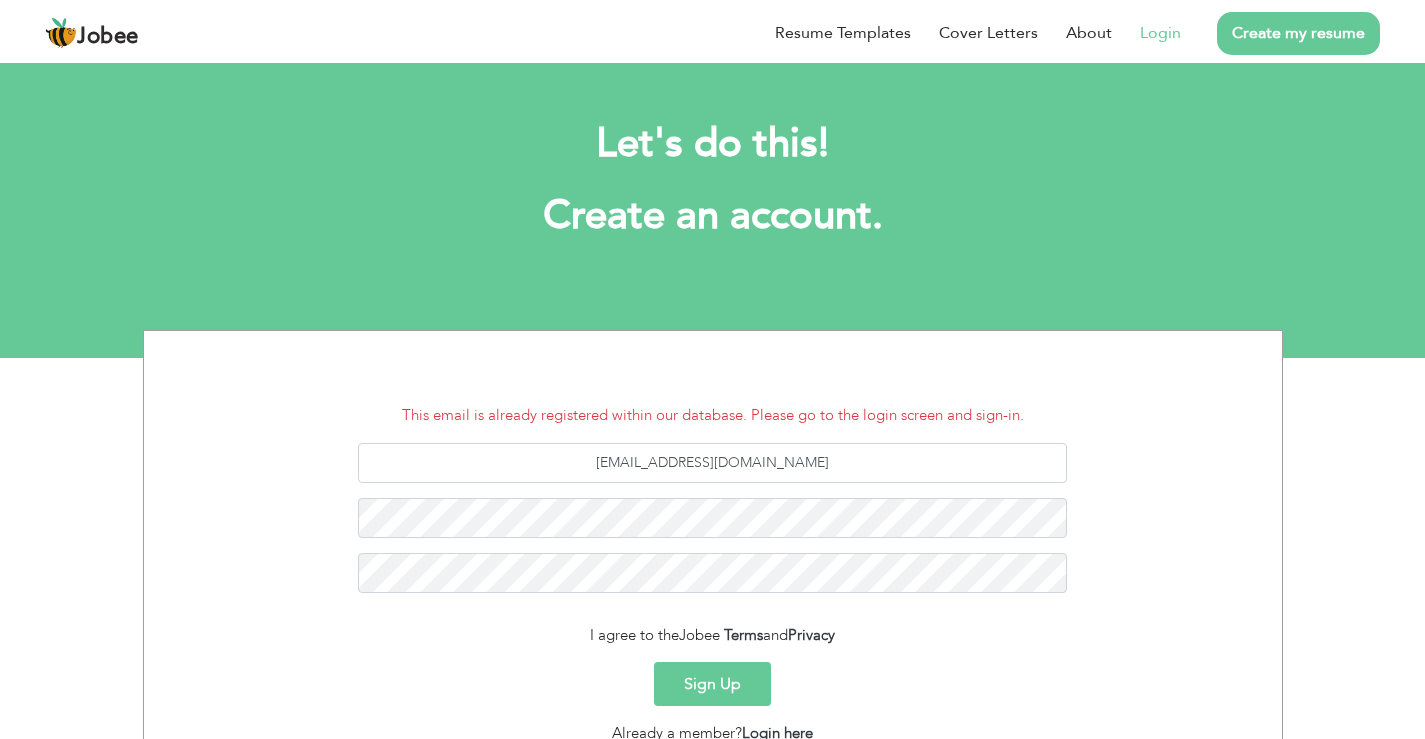click on "Login" at bounding box center [1160, 33] 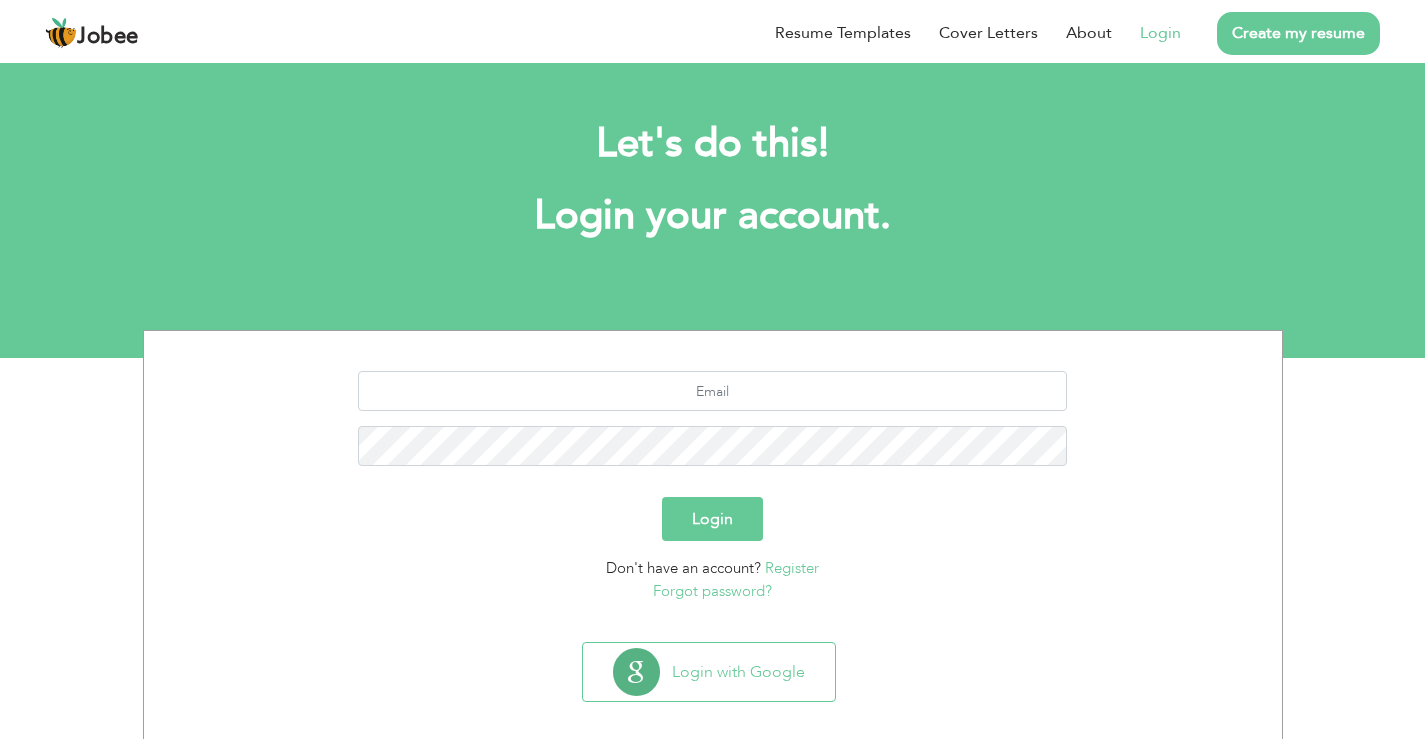 scroll, scrollTop: 0, scrollLeft: 0, axis: both 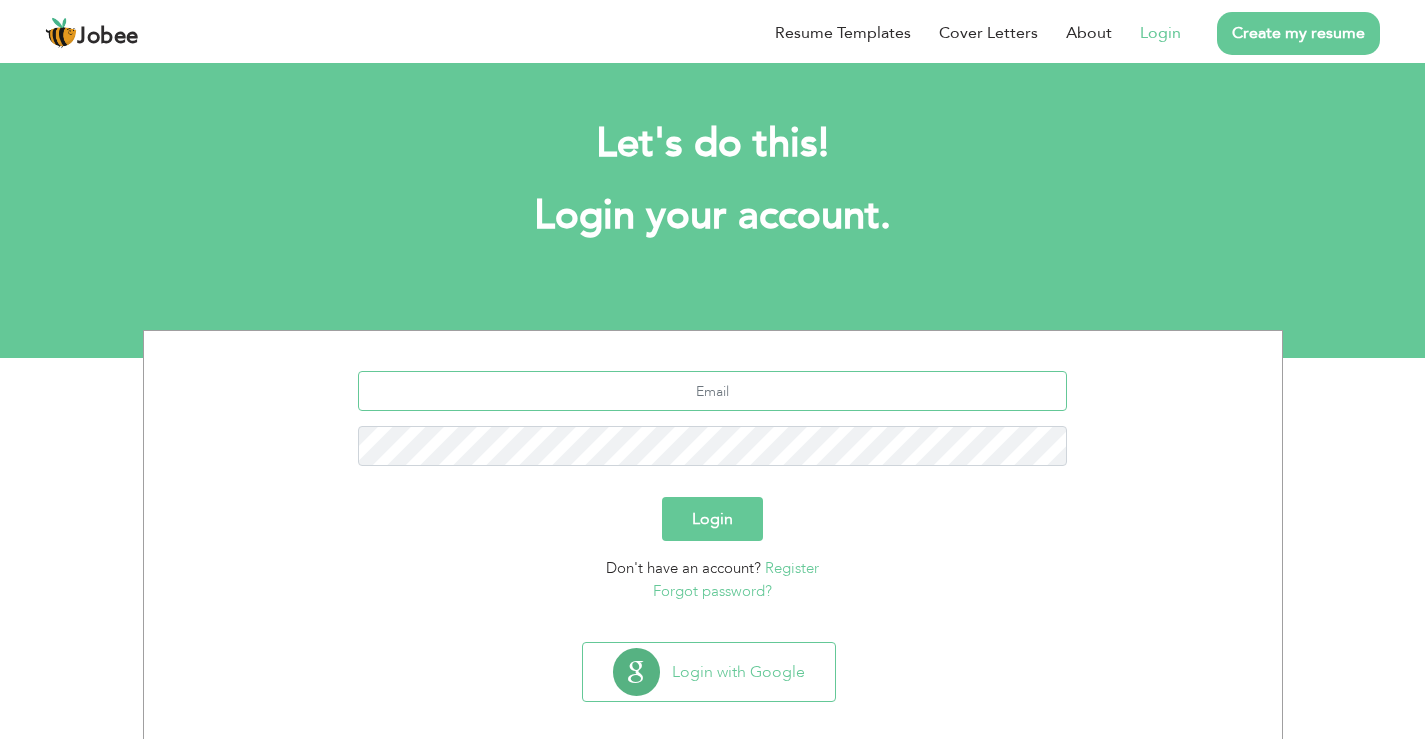 type on "[EMAIL_ADDRESS][DOMAIN_NAME]" 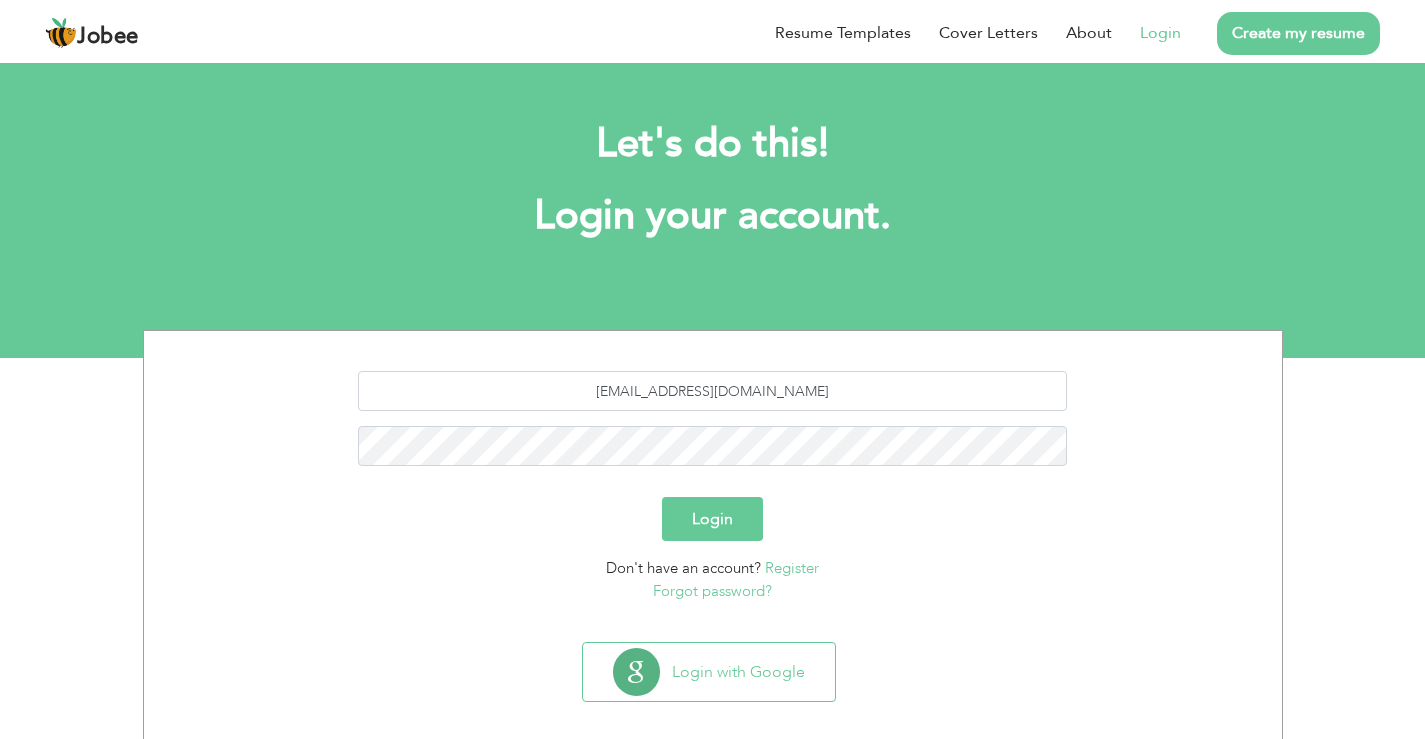 click on "Login your account." at bounding box center (713, 216) 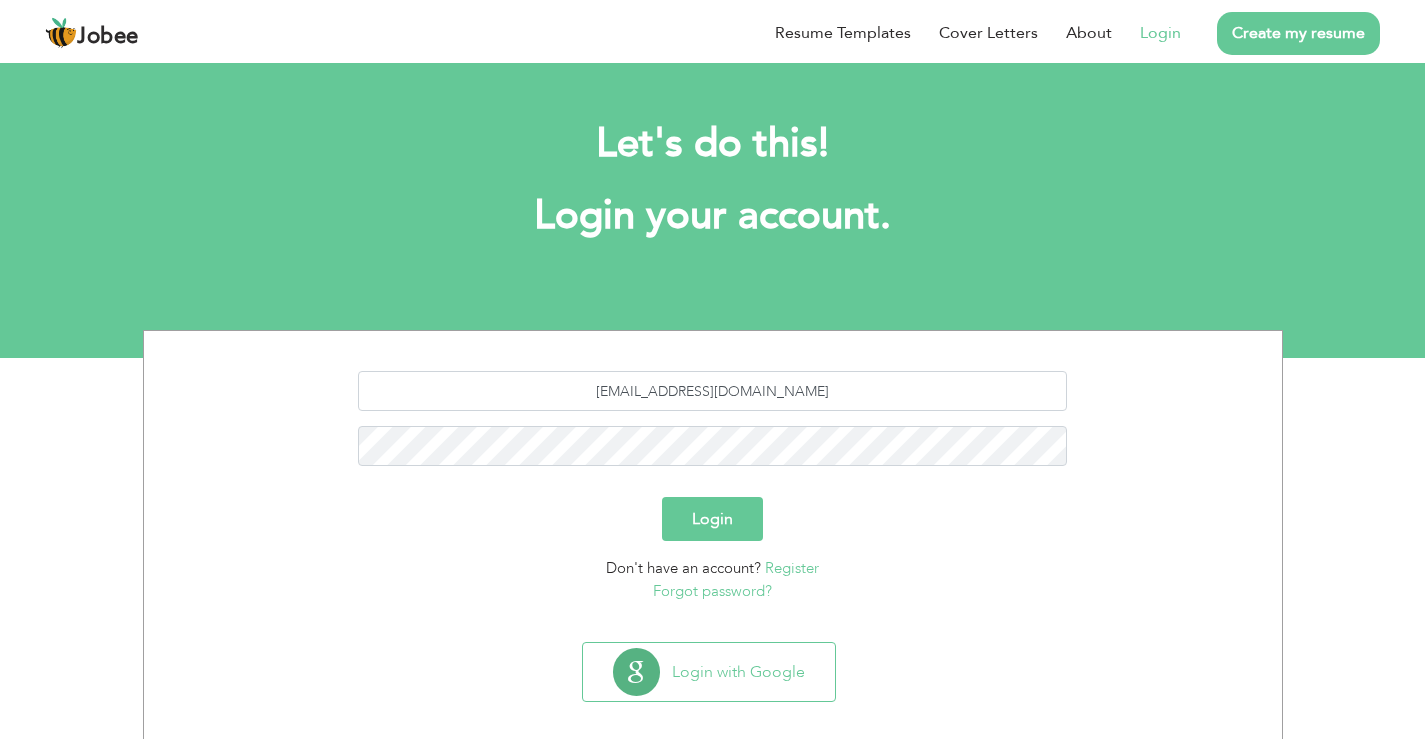 click on "Login" at bounding box center (712, 519) 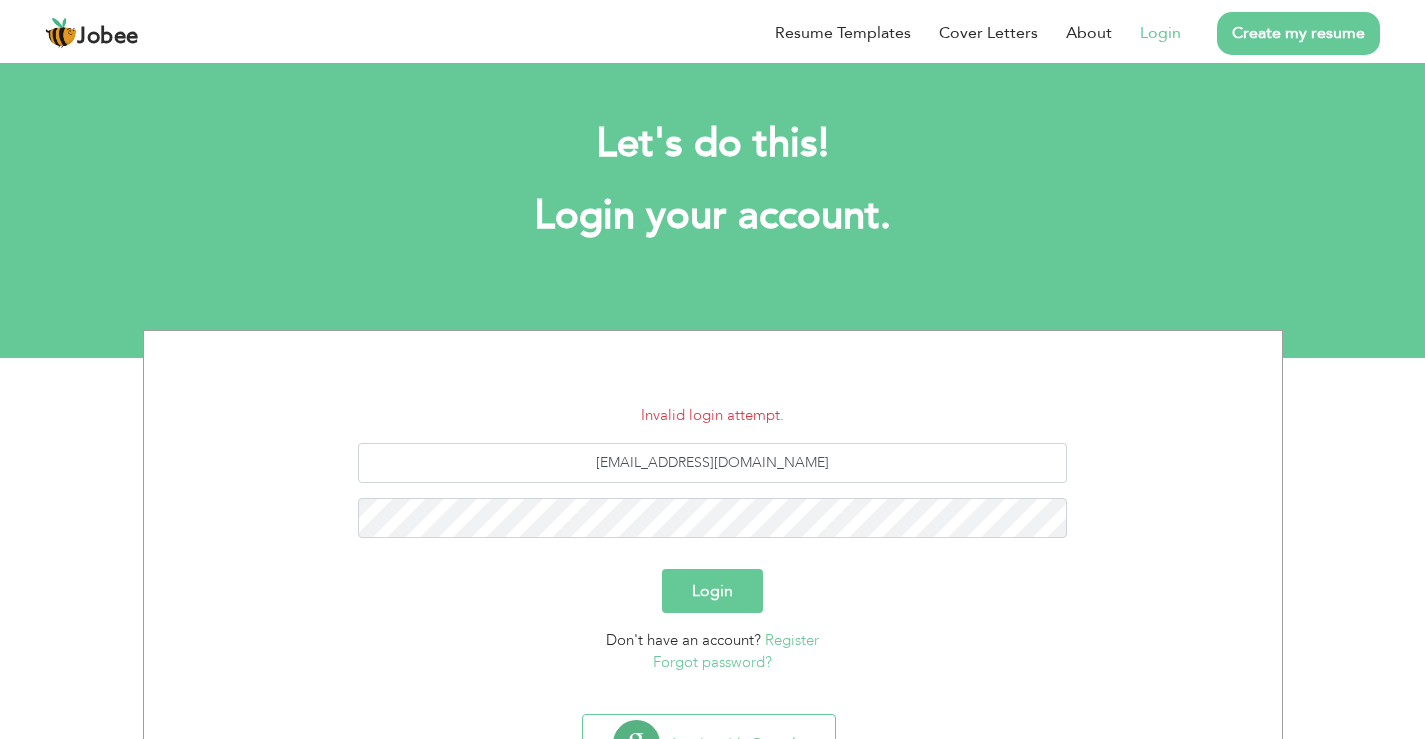 scroll, scrollTop: 0, scrollLeft: 0, axis: both 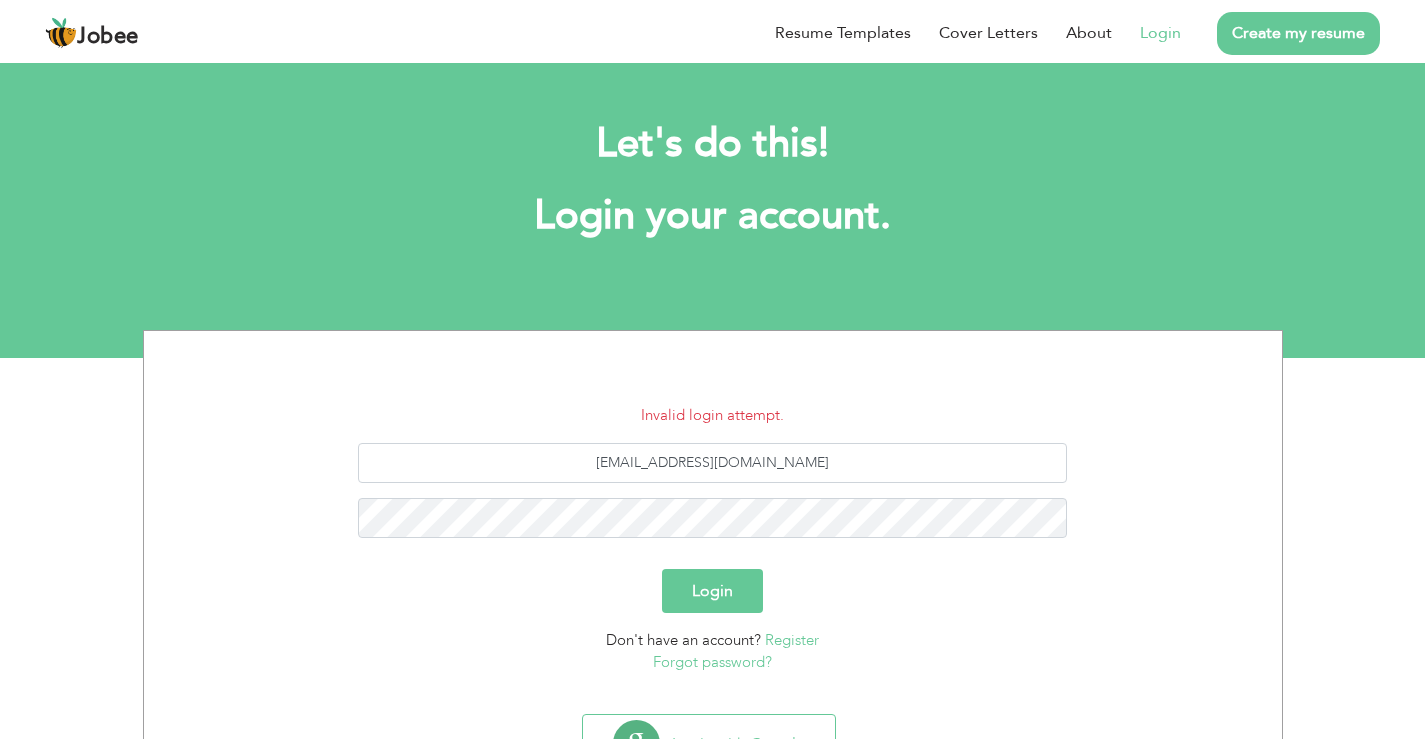 click on "Forgot password?" at bounding box center [712, 662] 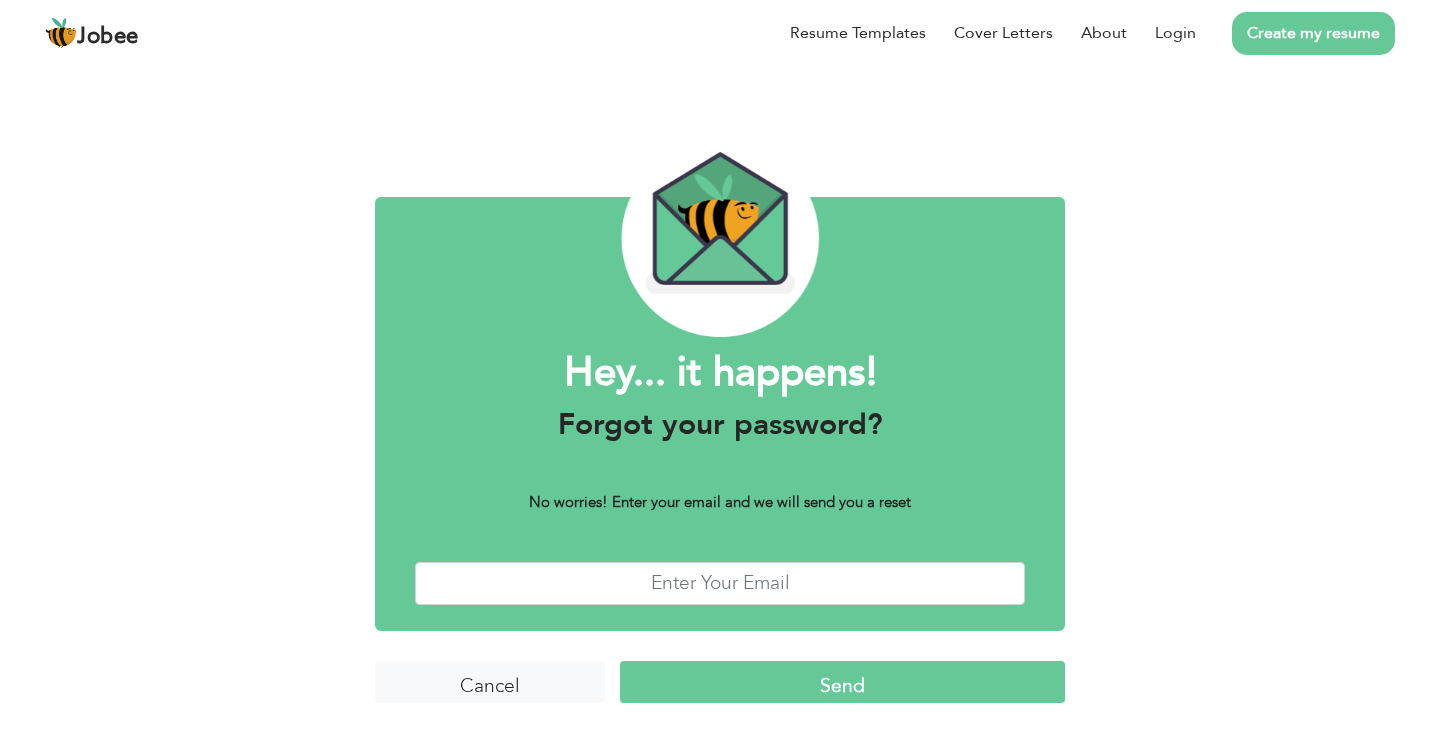 scroll, scrollTop: 0, scrollLeft: 0, axis: both 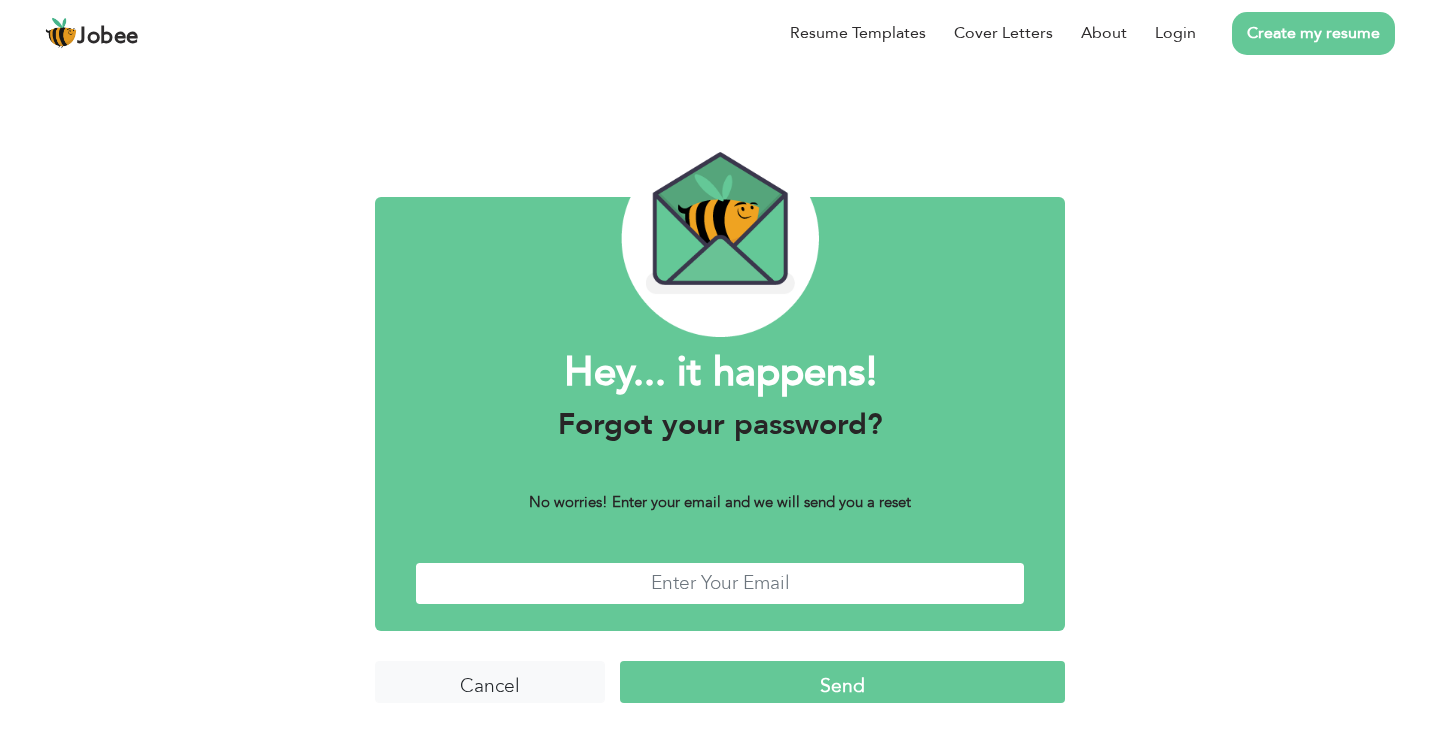 click at bounding box center (720, 583) 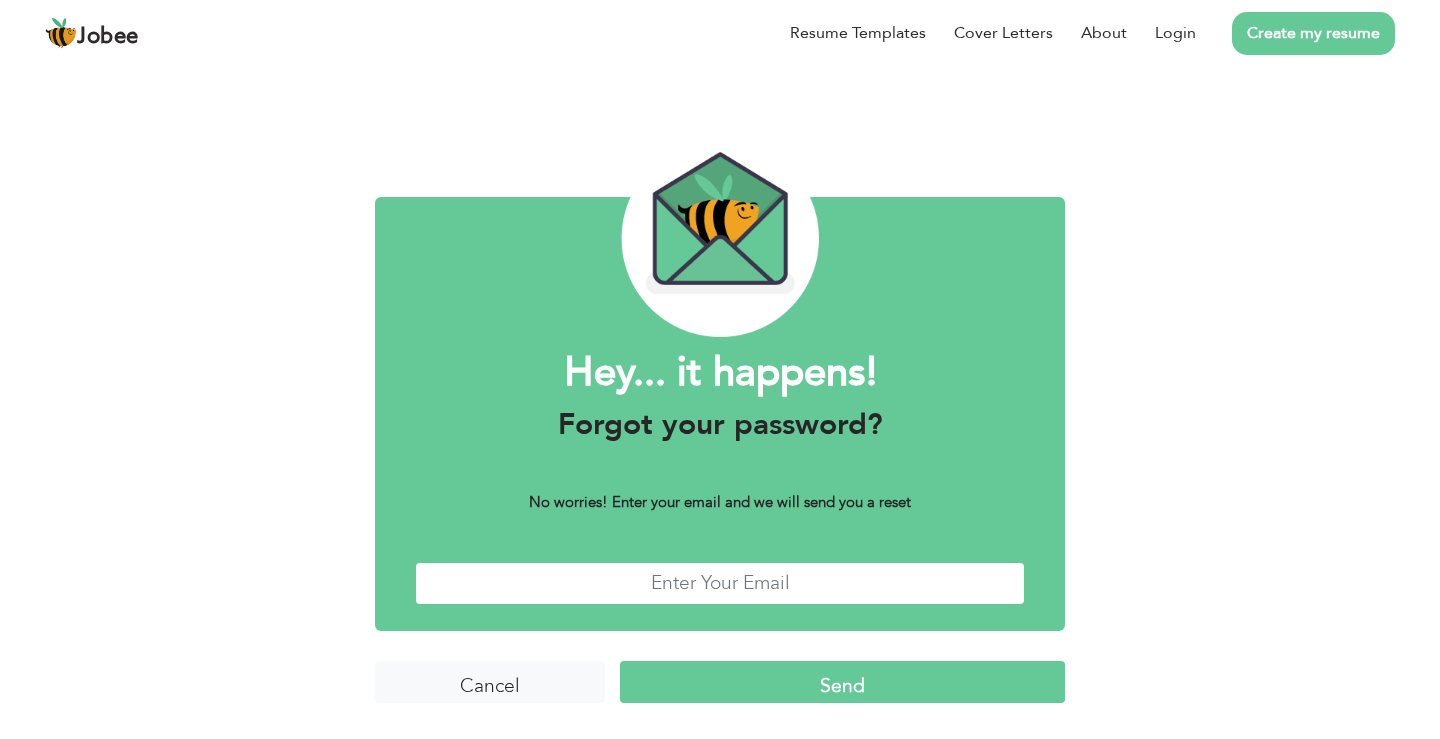type on "[EMAIL_ADDRESS][DOMAIN_NAME]" 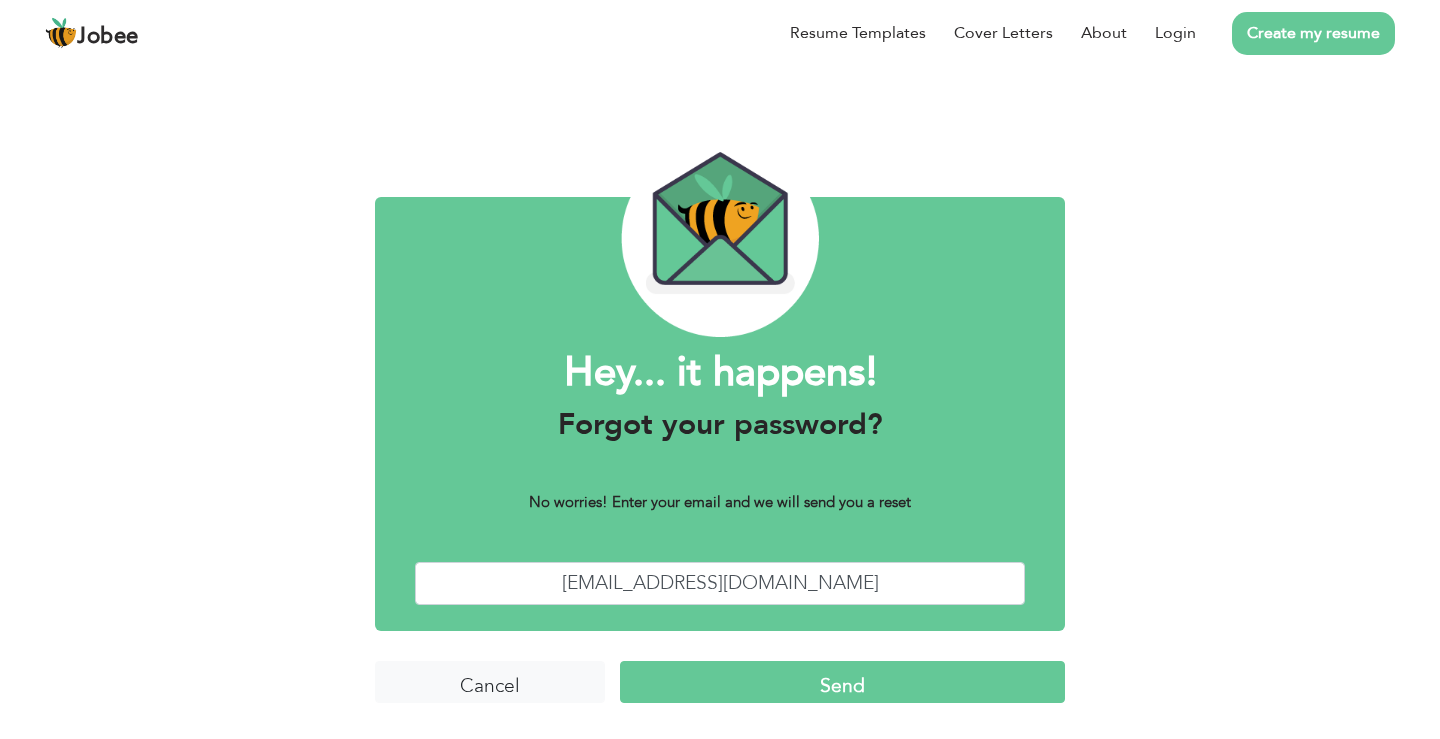 click on "Send" at bounding box center (842, 682) 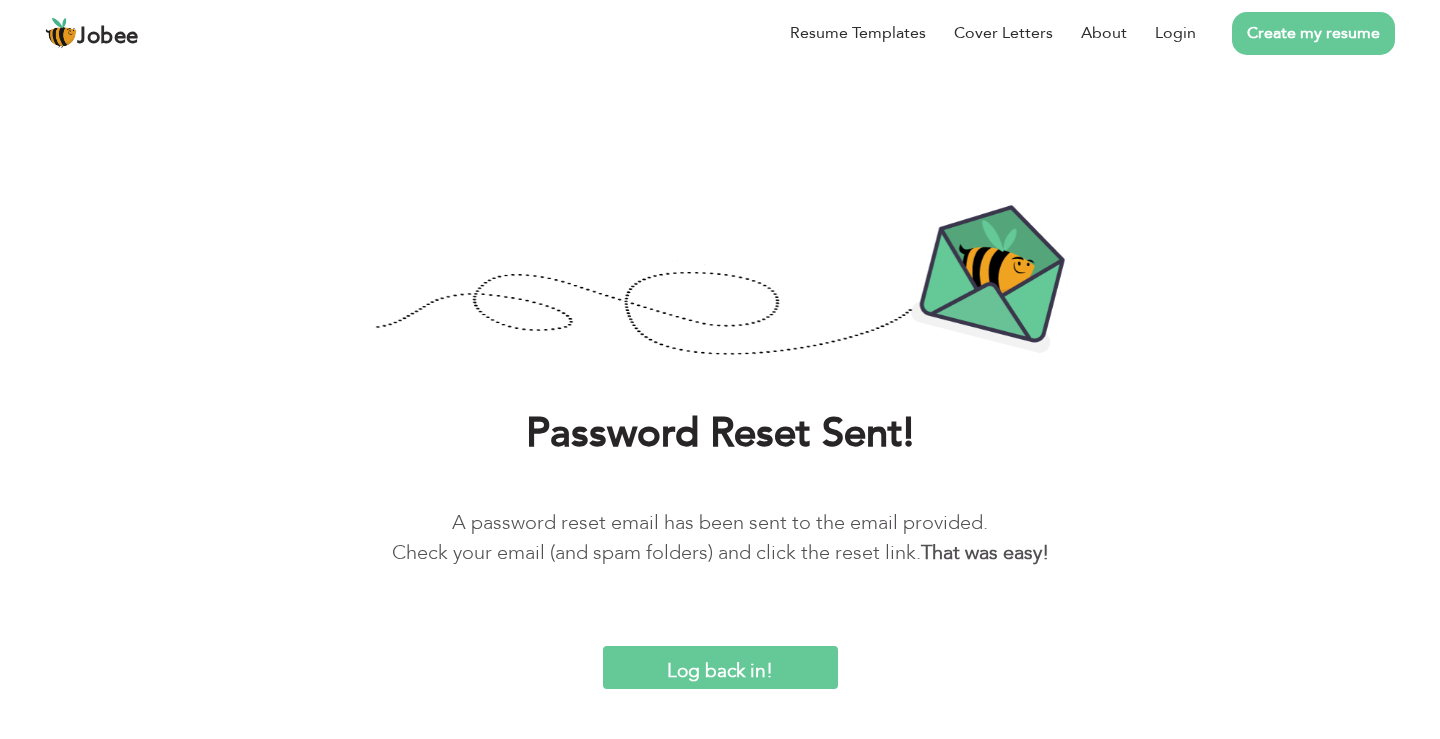 scroll, scrollTop: 0, scrollLeft: 0, axis: both 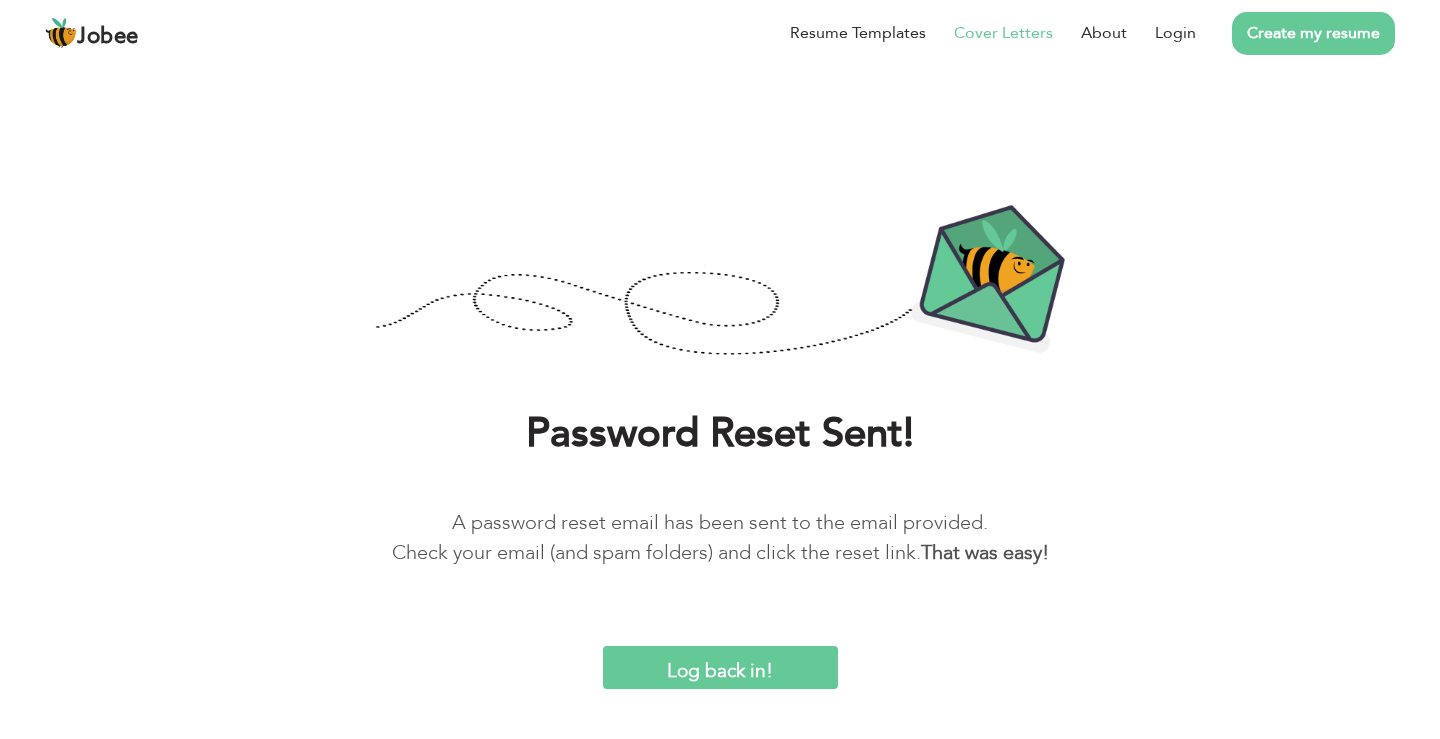 click on "Cover Letters" at bounding box center (1003, 33) 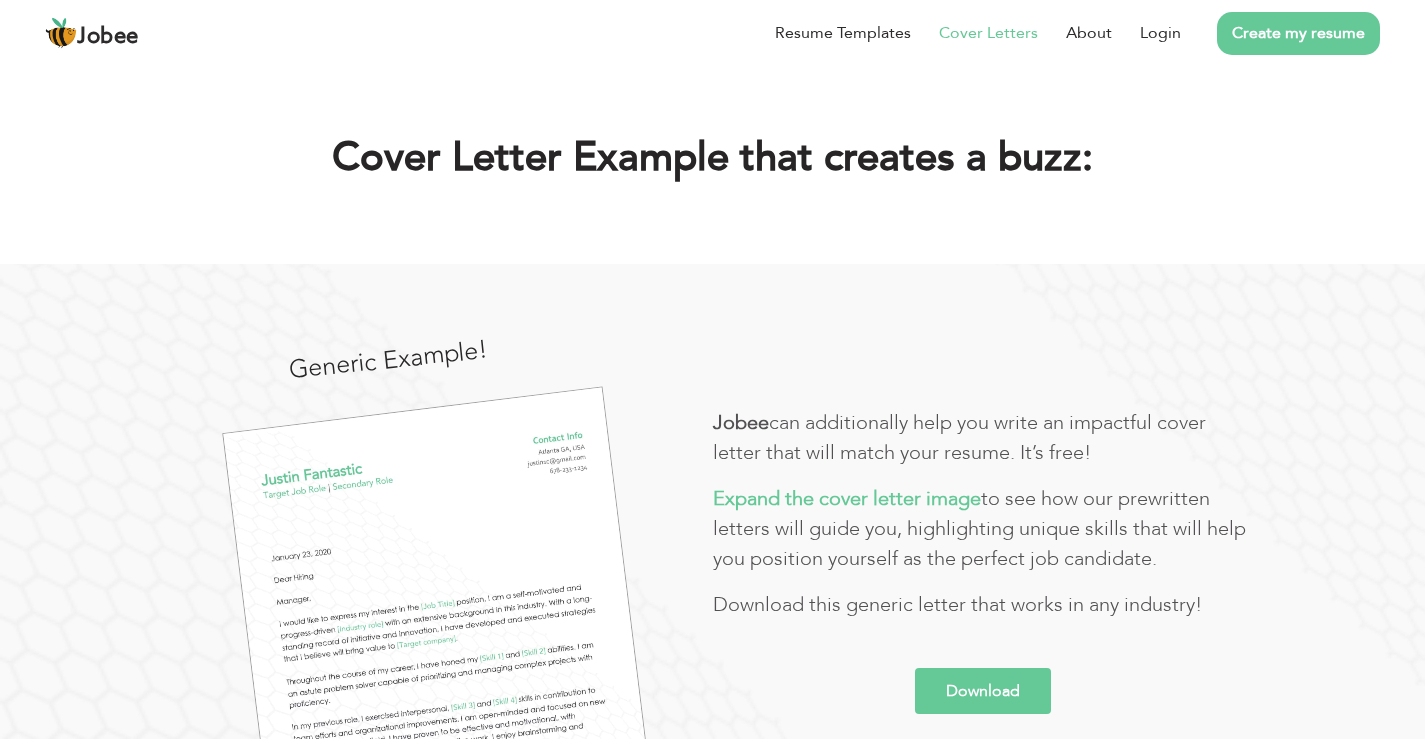 scroll, scrollTop: 0, scrollLeft: 0, axis: both 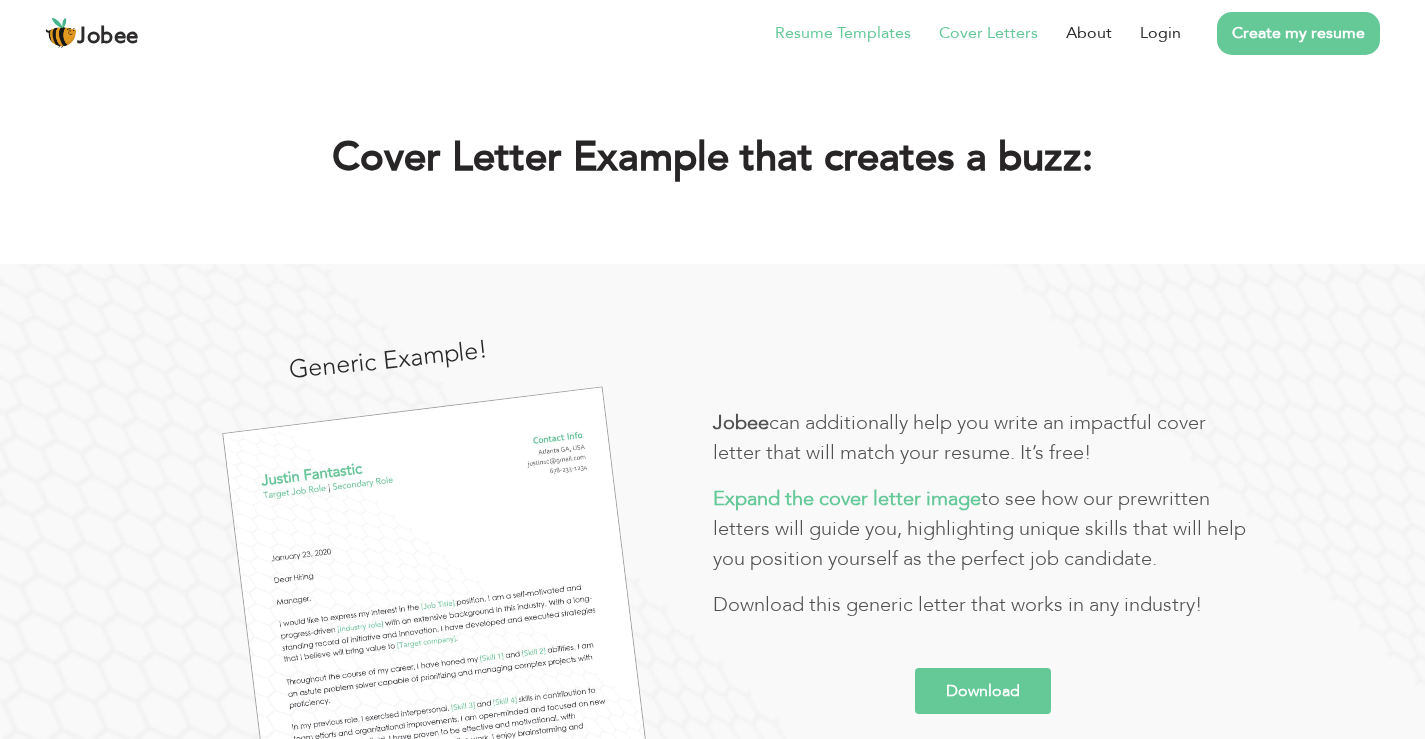 click on "Resume Templates" at bounding box center [843, 33] 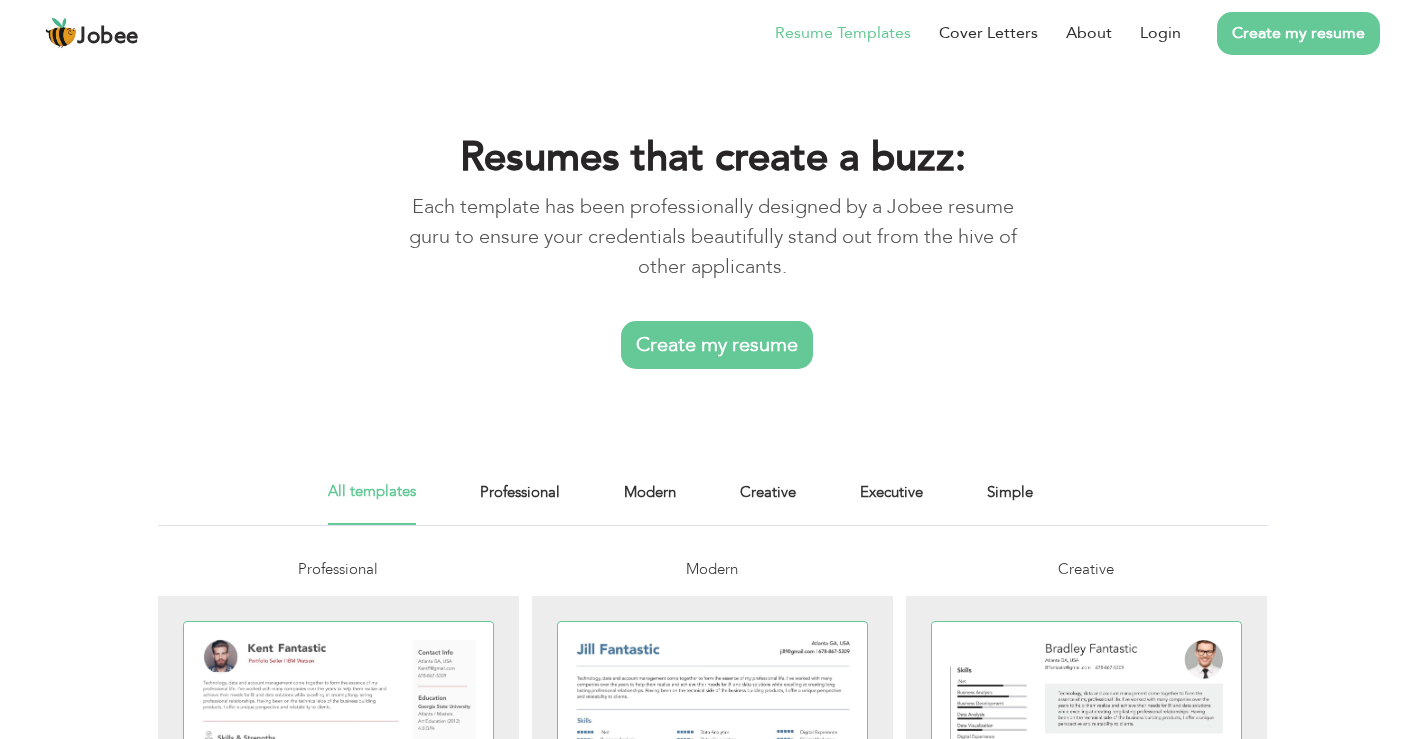 scroll, scrollTop: 0, scrollLeft: 0, axis: both 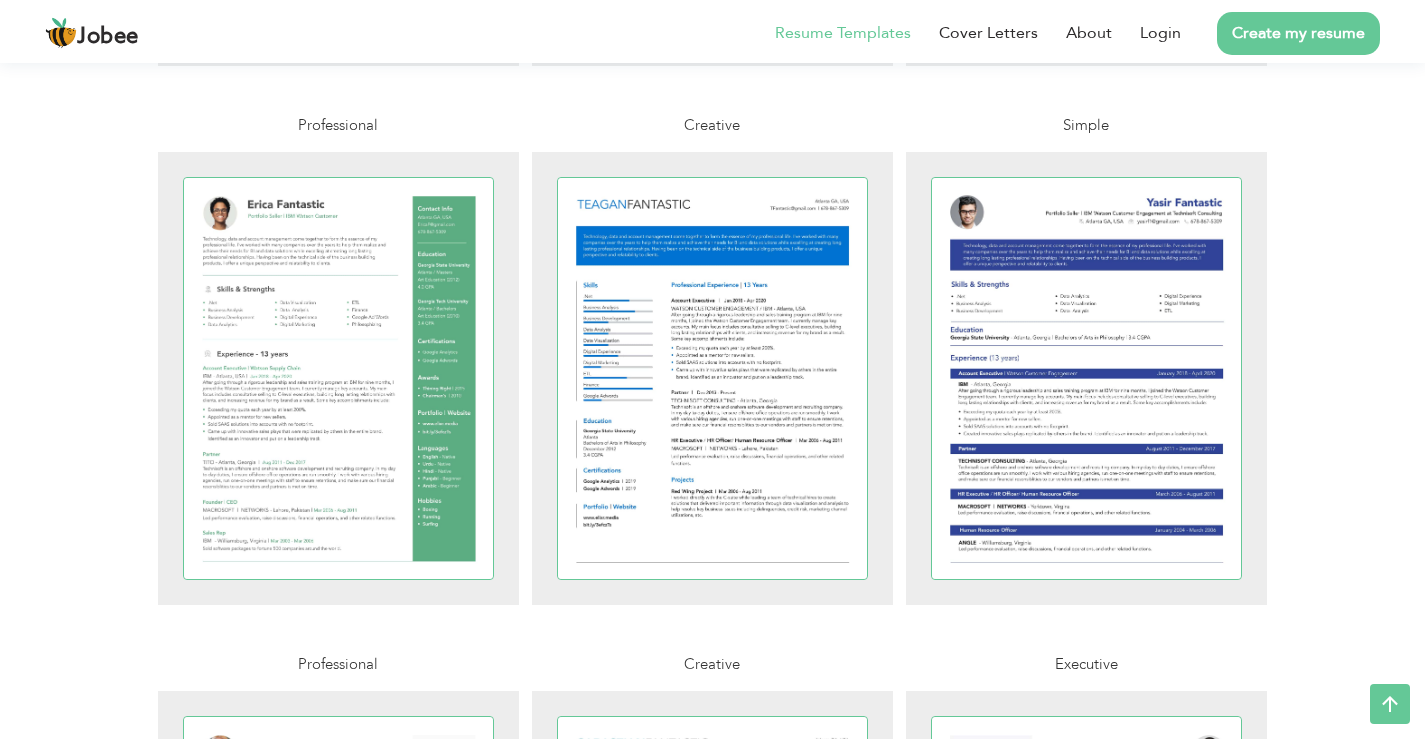 drag, startPoint x: 1111, startPoint y: 296, endPoint x: 1396, endPoint y: 170, distance: 311.61032 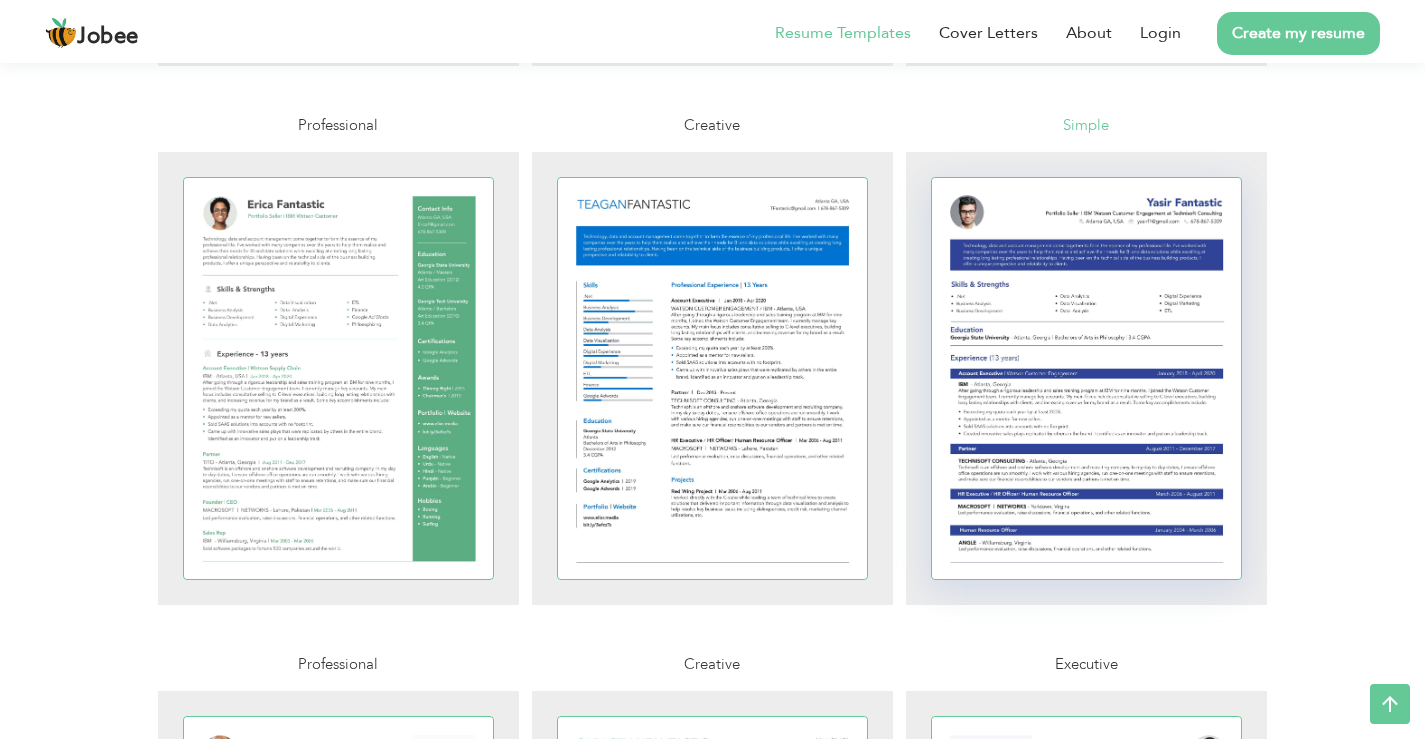 click at bounding box center (1087, 378) 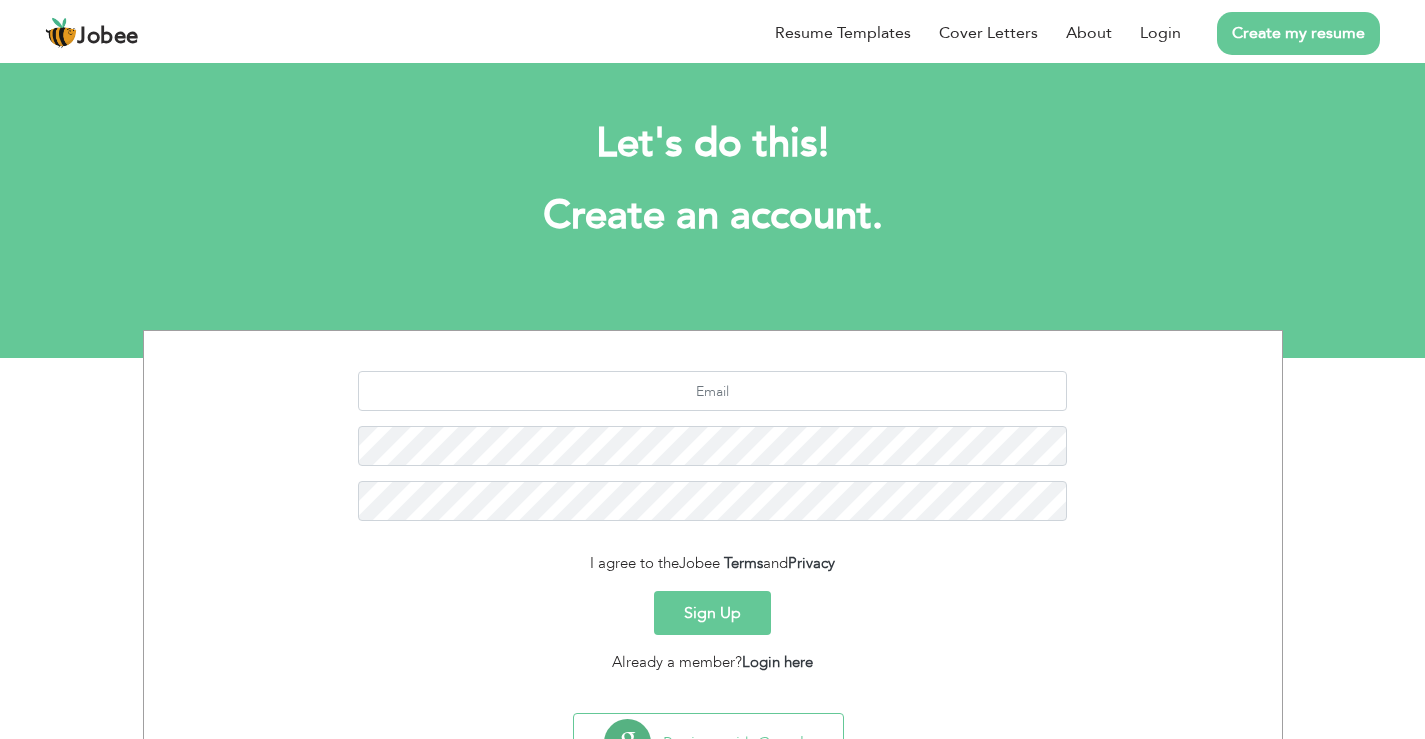scroll, scrollTop: 0, scrollLeft: 0, axis: both 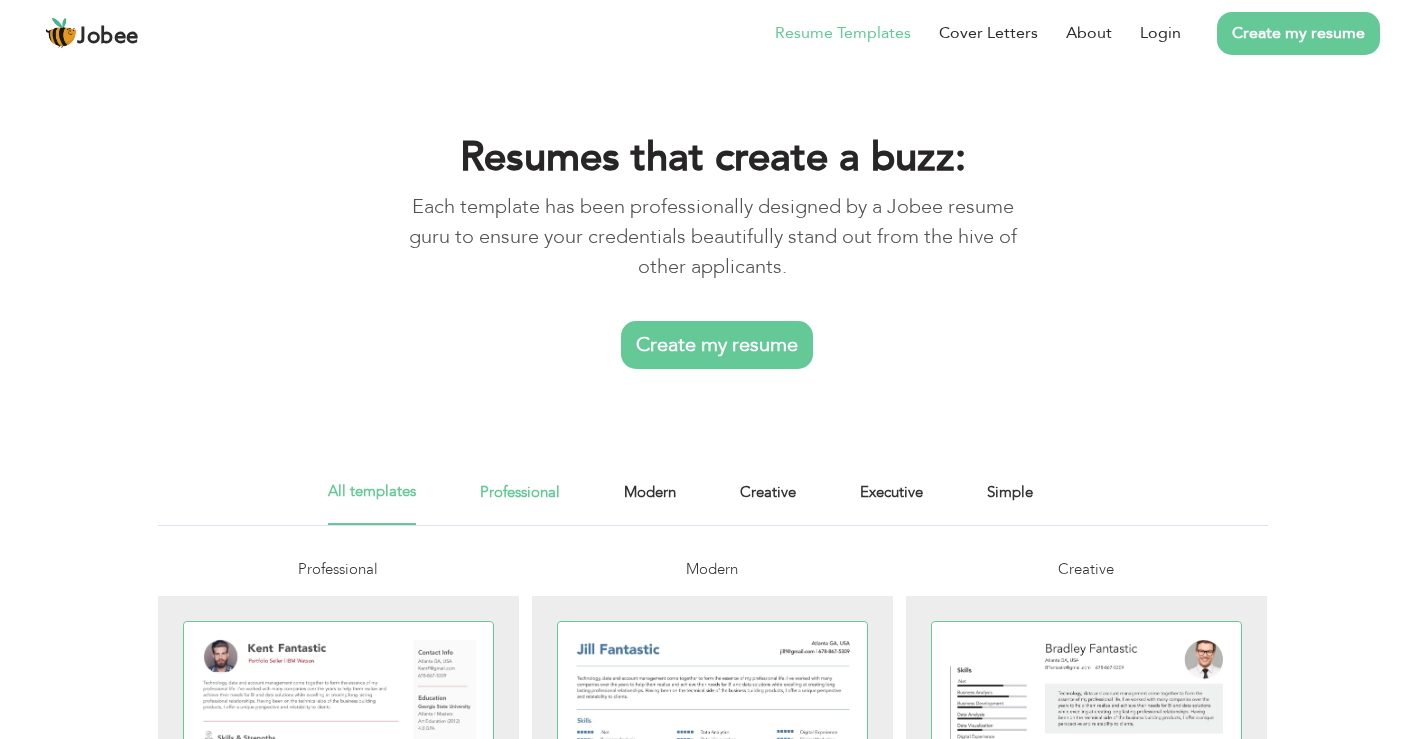 click on "Professional" at bounding box center [520, 502] 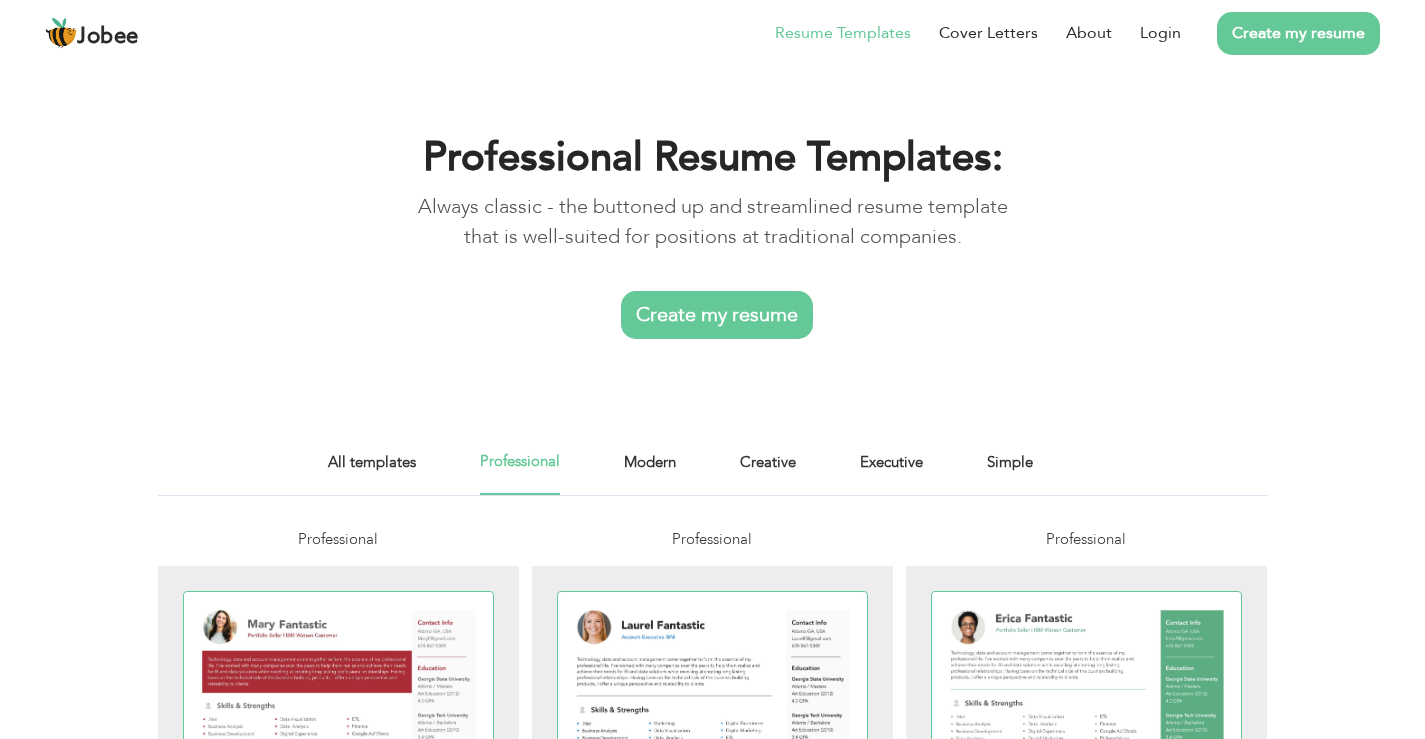 scroll, scrollTop: 0, scrollLeft: 0, axis: both 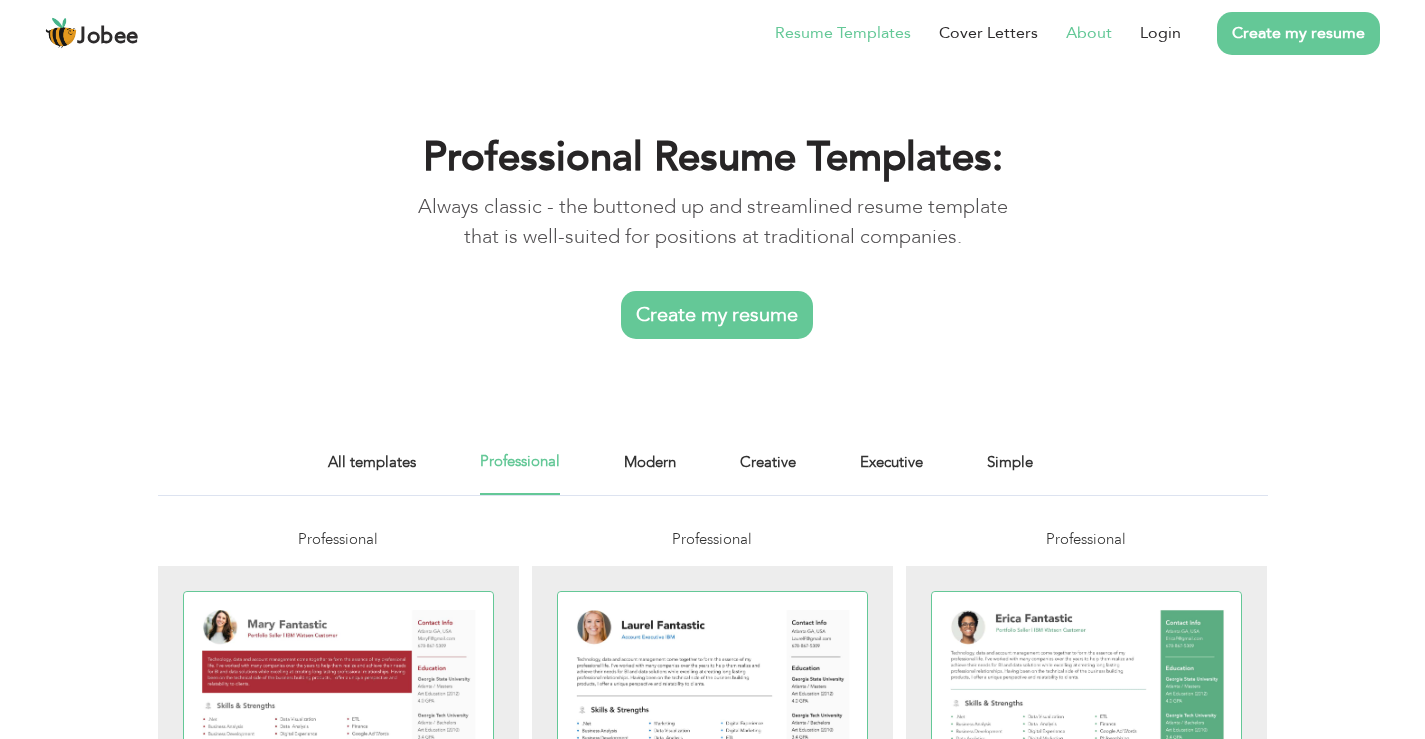 click on "About" at bounding box center [1089, 33] 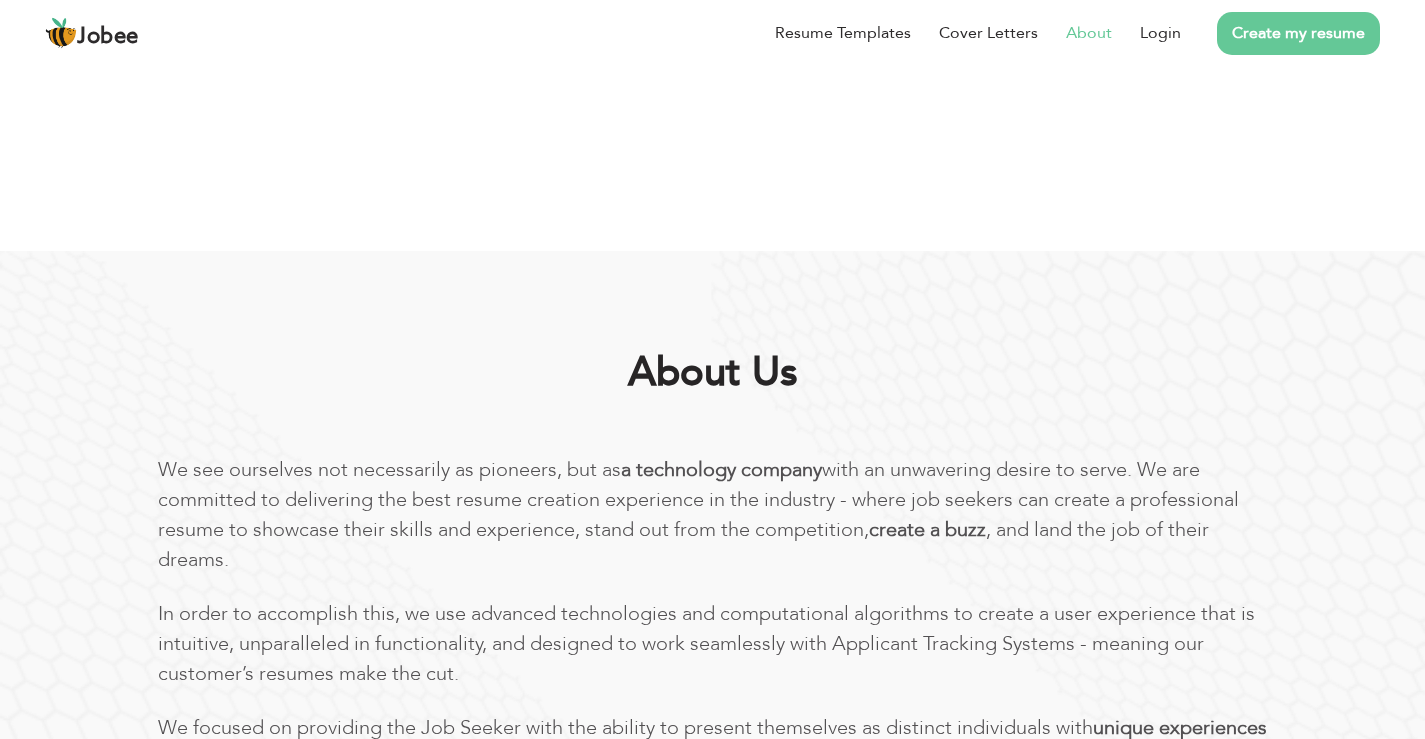 scroll, scrollTop: 0, scrollLeft: 0, axis: both 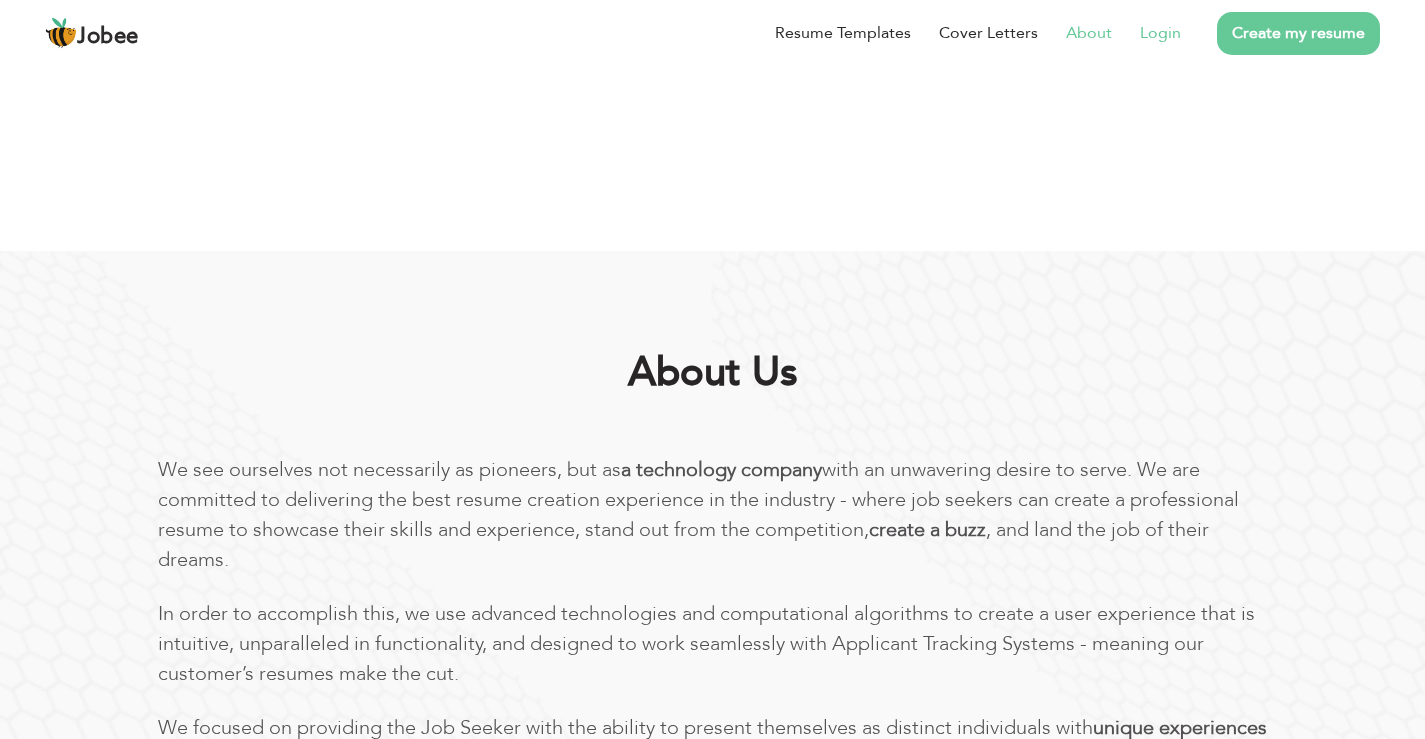 click on "Login" at bounding box center (1160, 33) 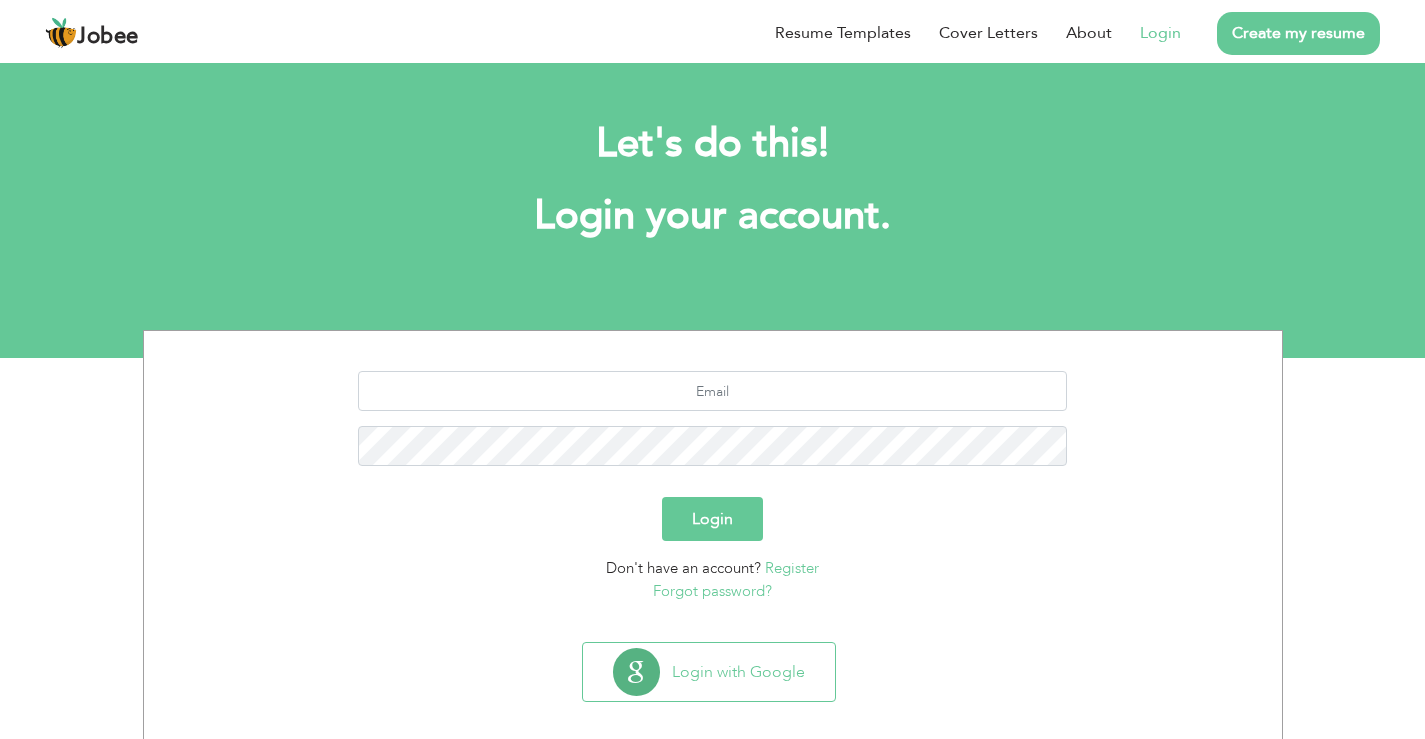 scroll, scrollTop: 0, scrollLeft: 0, axis: both 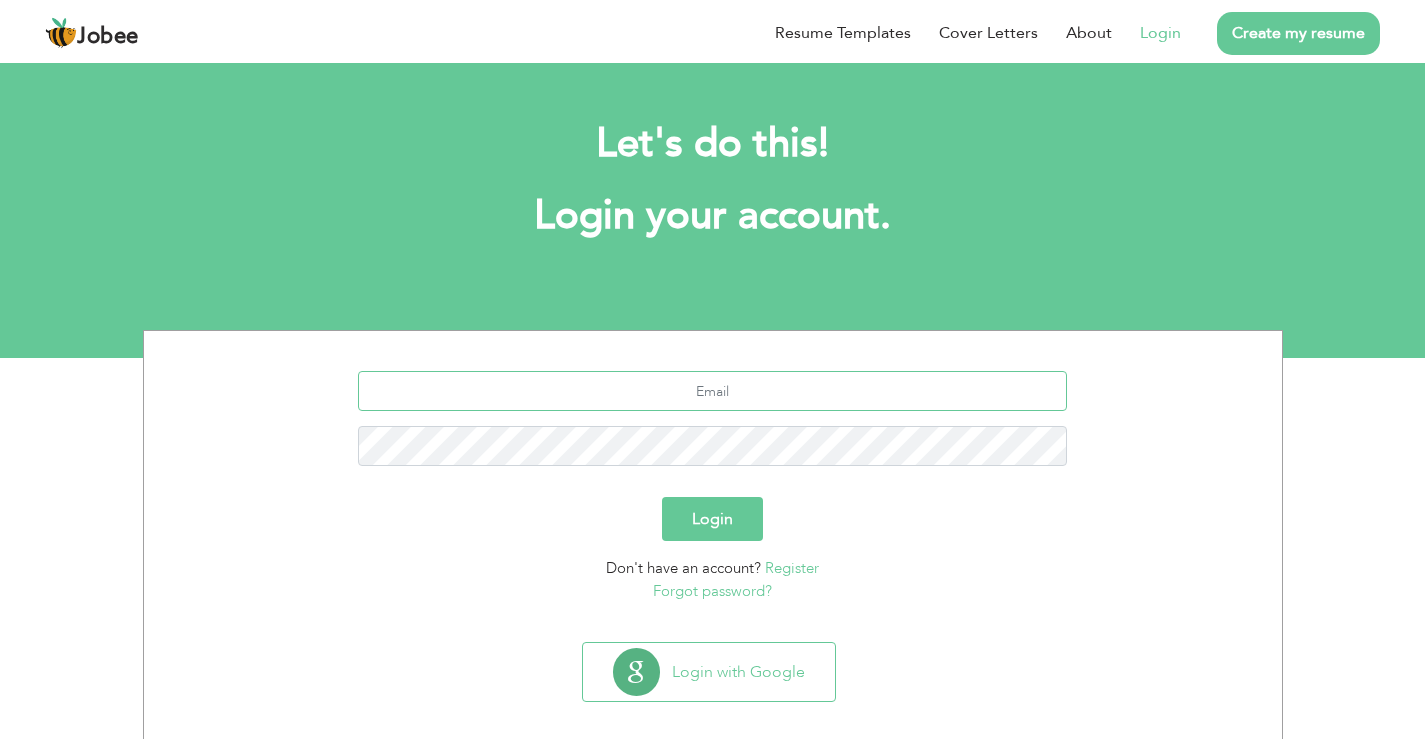 type on "[EMAIL_ADDRESS][DOMAIN_NAME]" 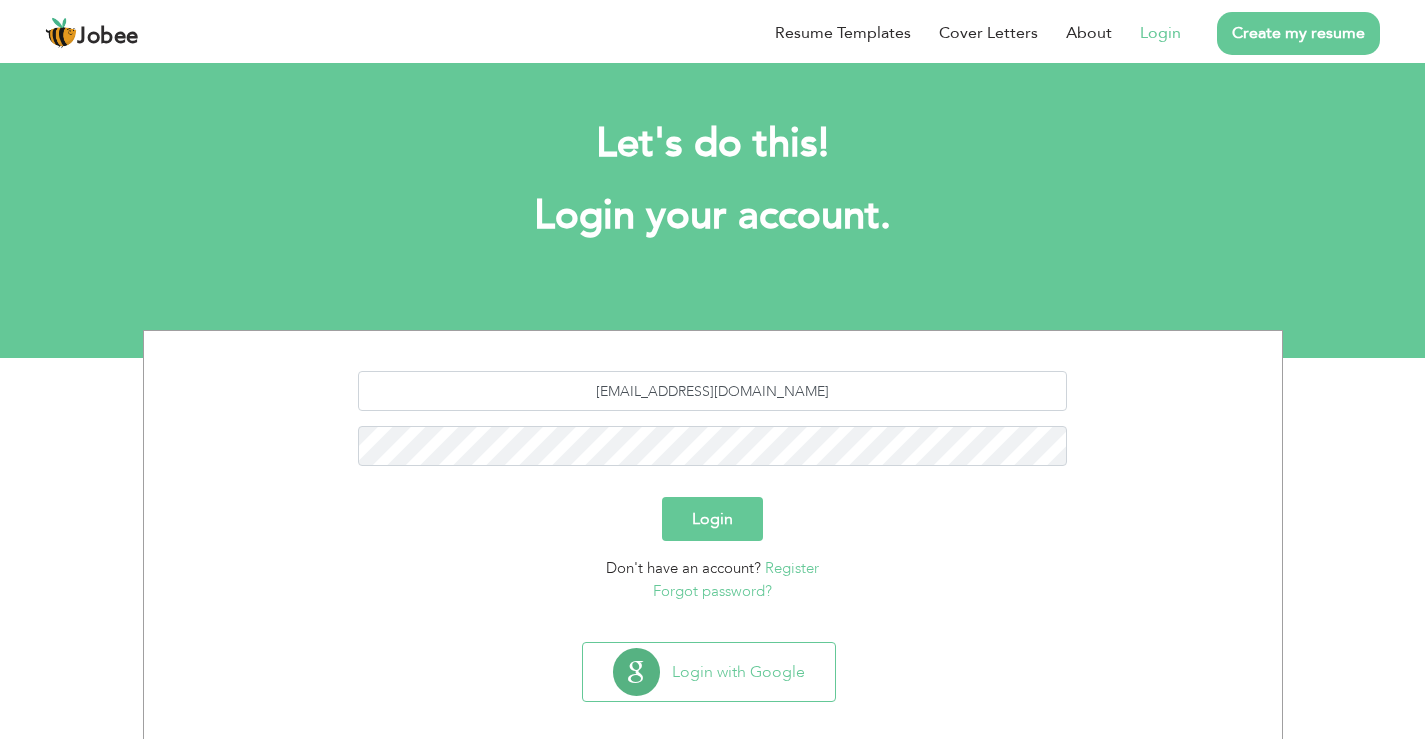 click on "Login" at bounding box center [713, 519] 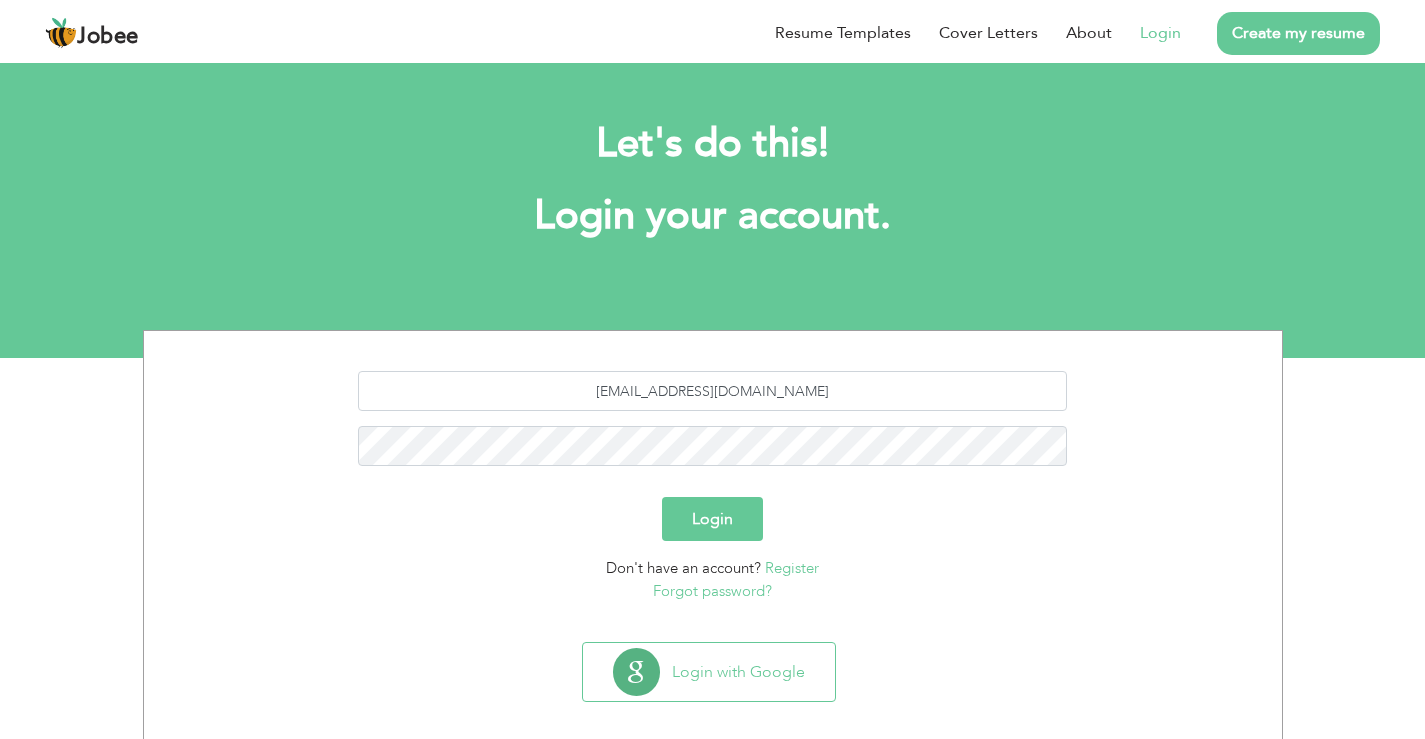 click on "Login" at bounding box center (712, 519) 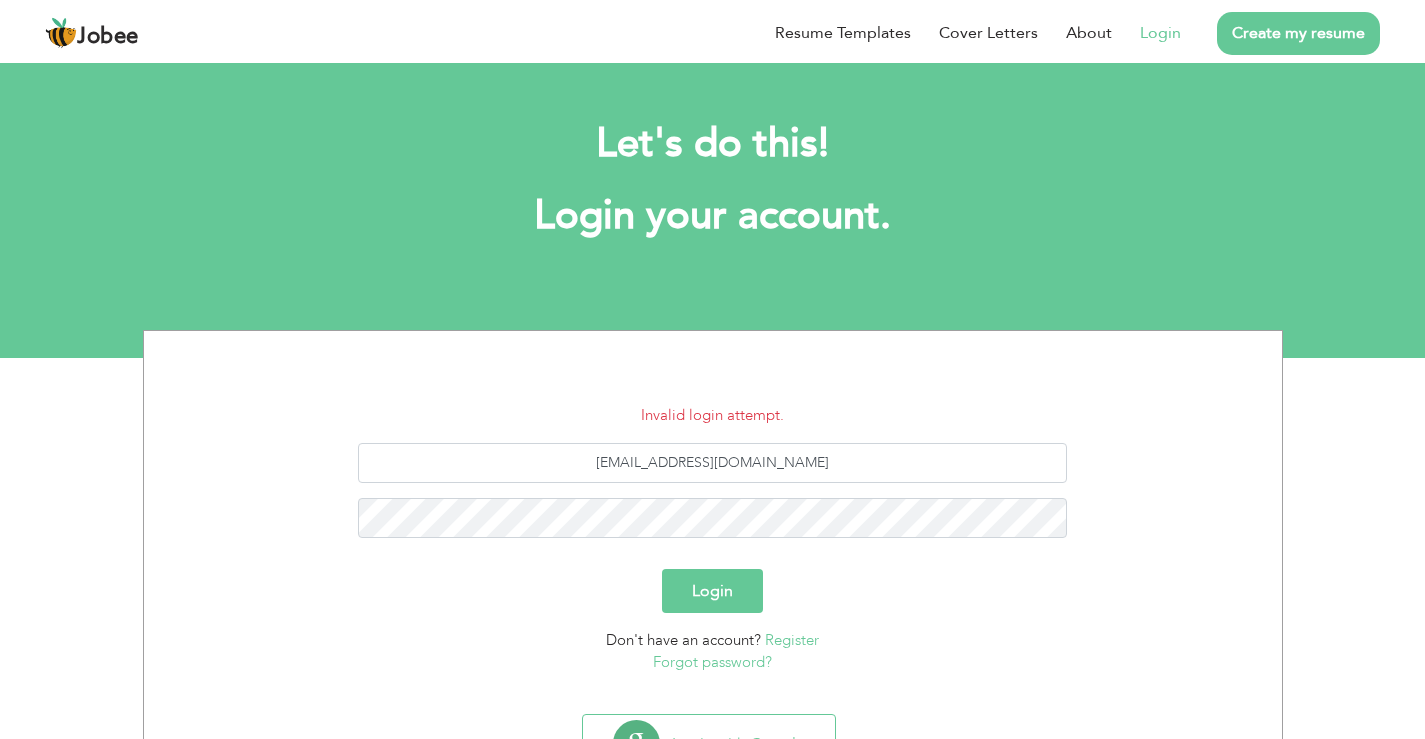 scroll, scrollTop: 0, scrollLeft: 0, axis: both 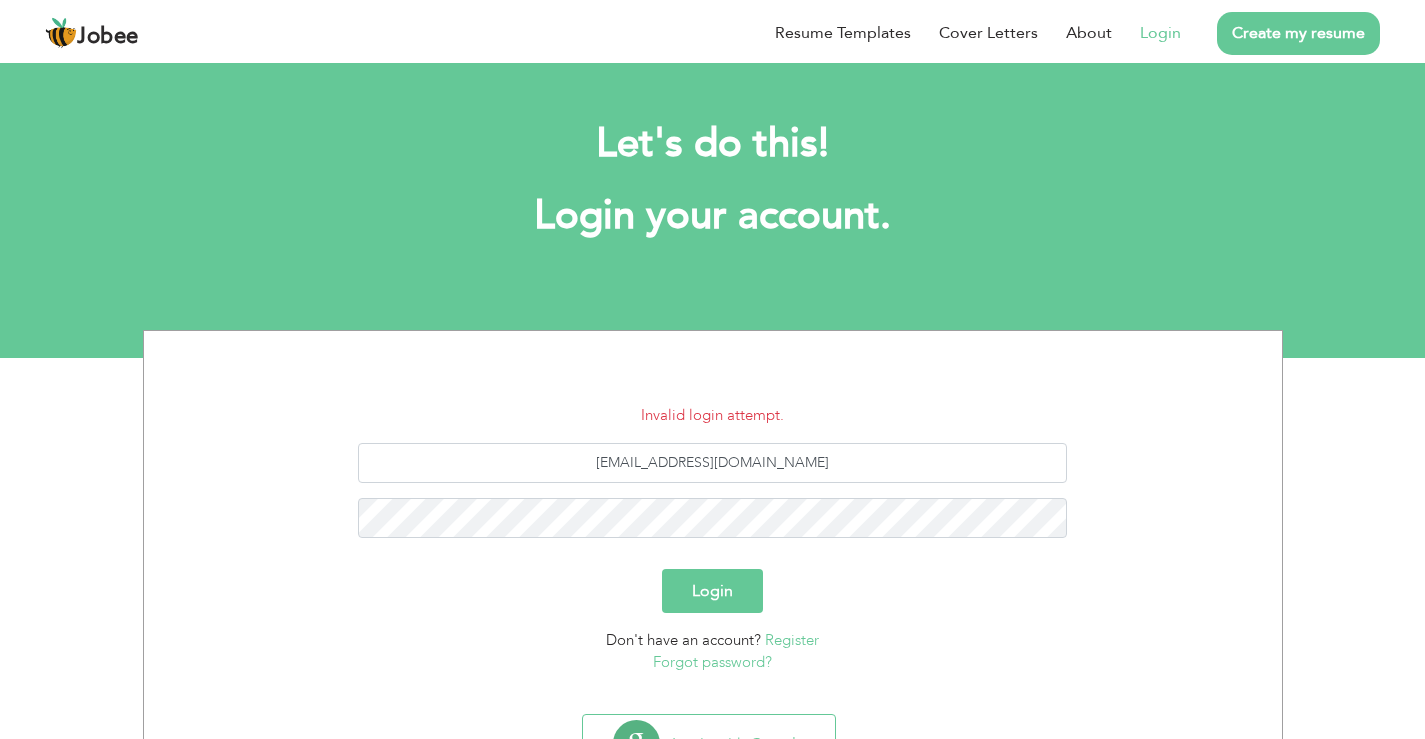 click on "Invalid login attempt.
[EMAIL_ADDRESS][DOMAIN_NAME]
Login
Don't have an account?   Register
Forgot password?" at bounding box center (713, 539) 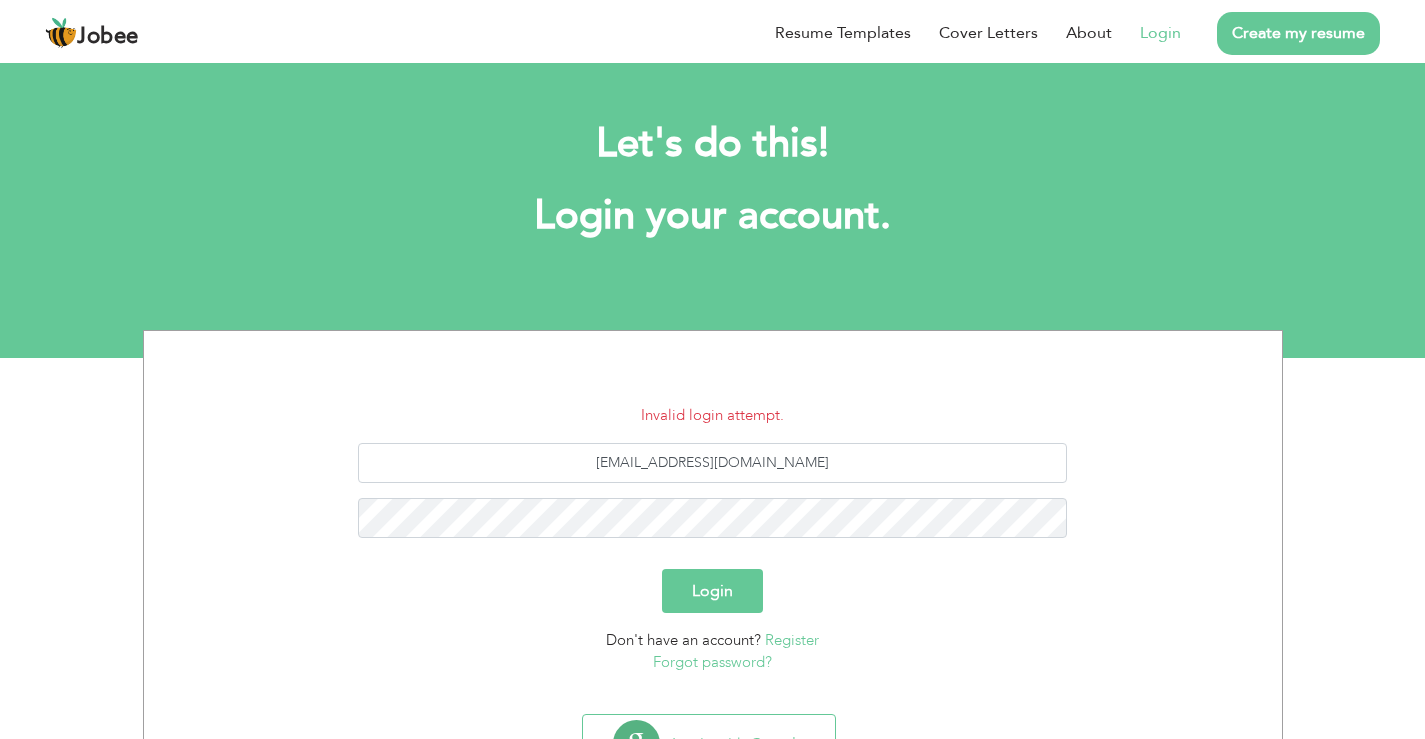 click on "Login" at bounding box center (713, 591) 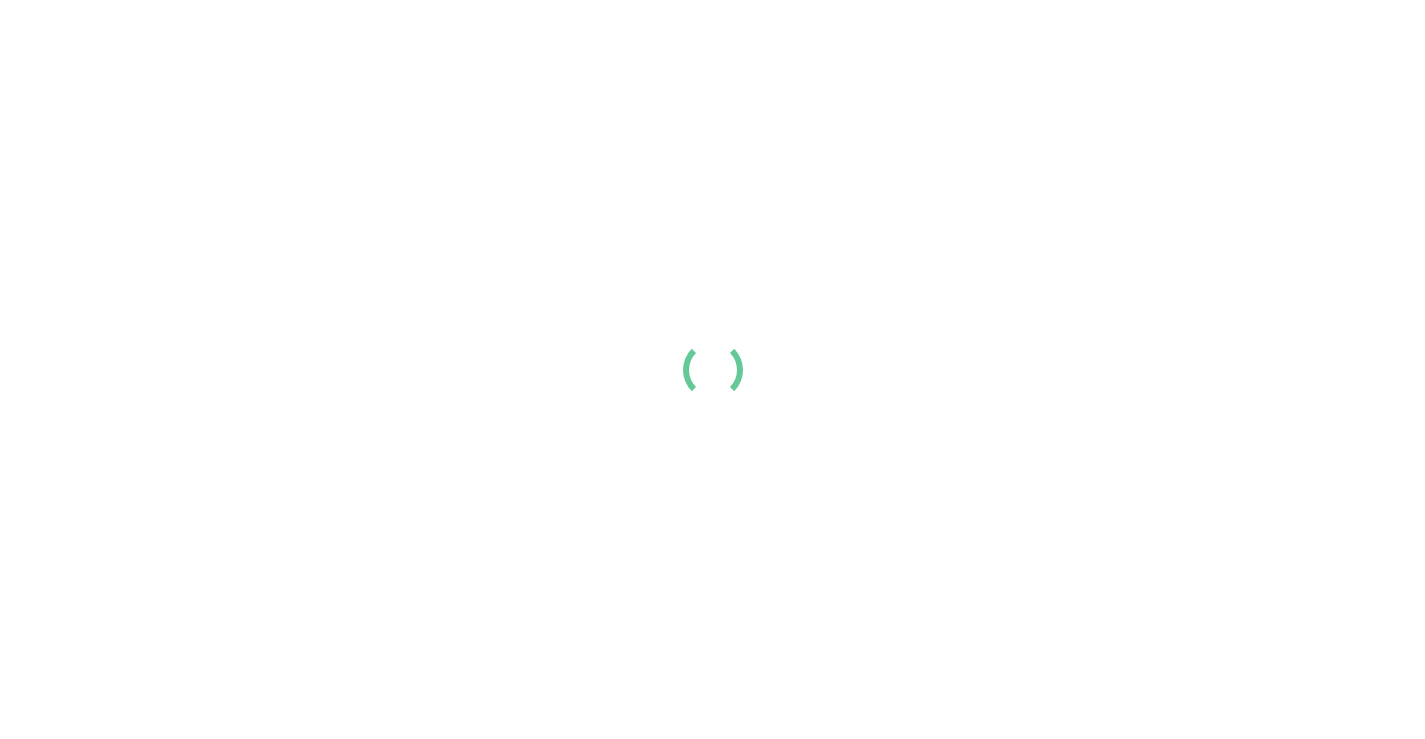 scroll, scrollTop: 0, scrollLeft: 0, axis: both 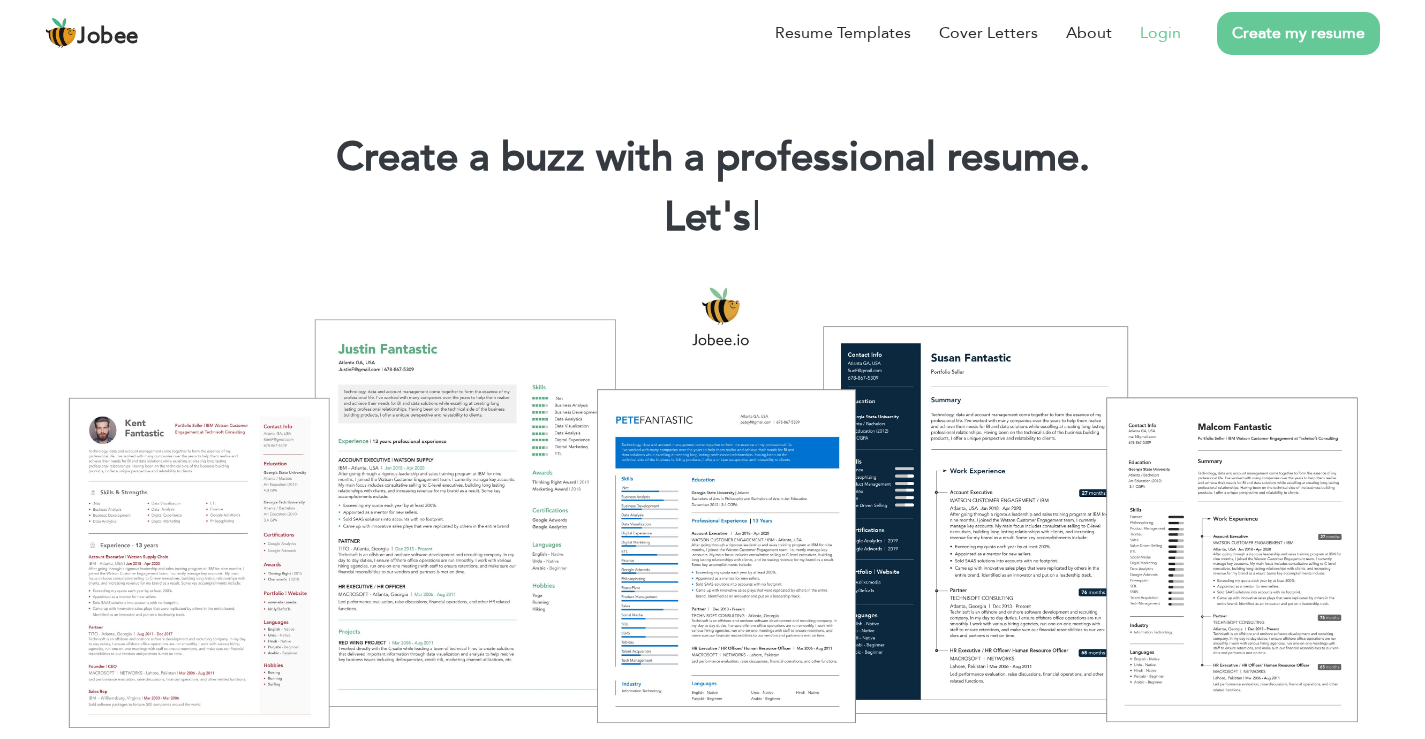 click on "Login" at bounding box center (1160, 33) 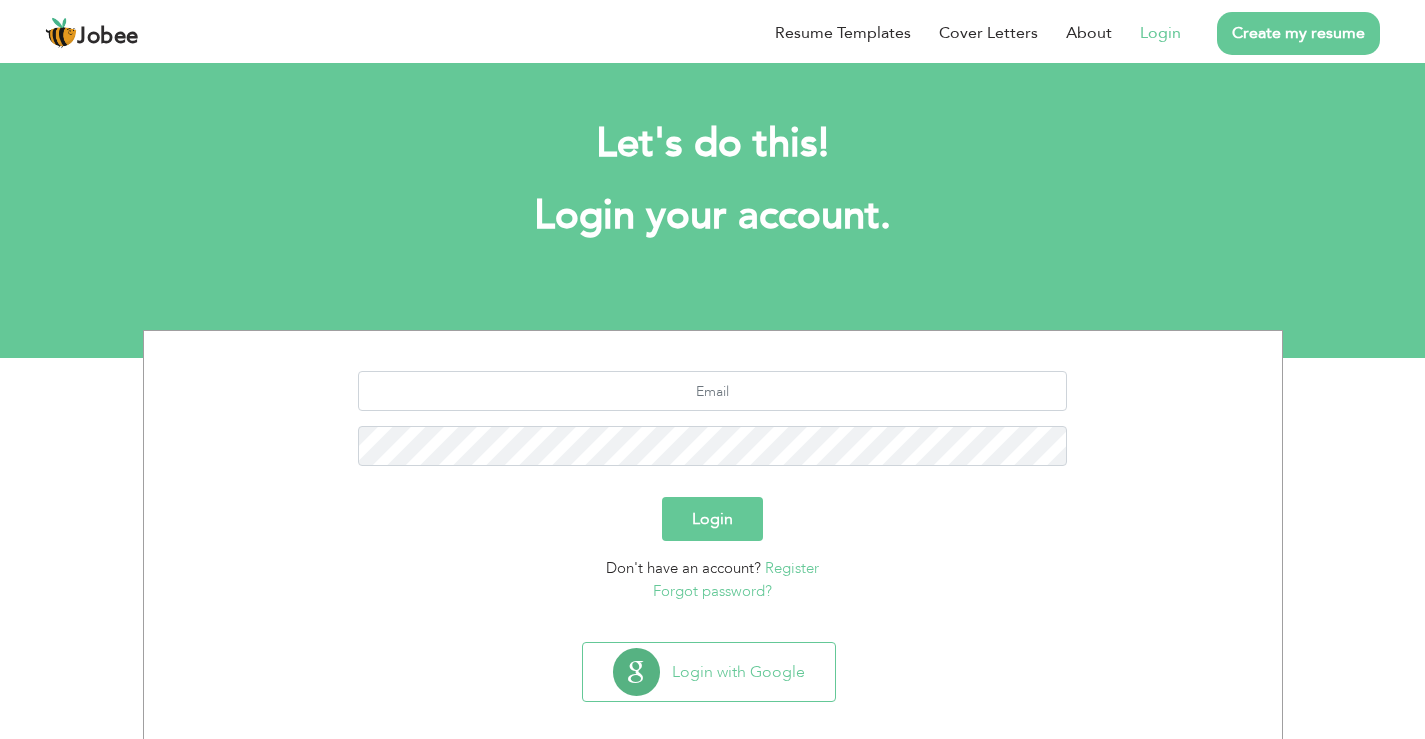 scroll, scrollTop: 0, scrollLeft: 0, axis: both 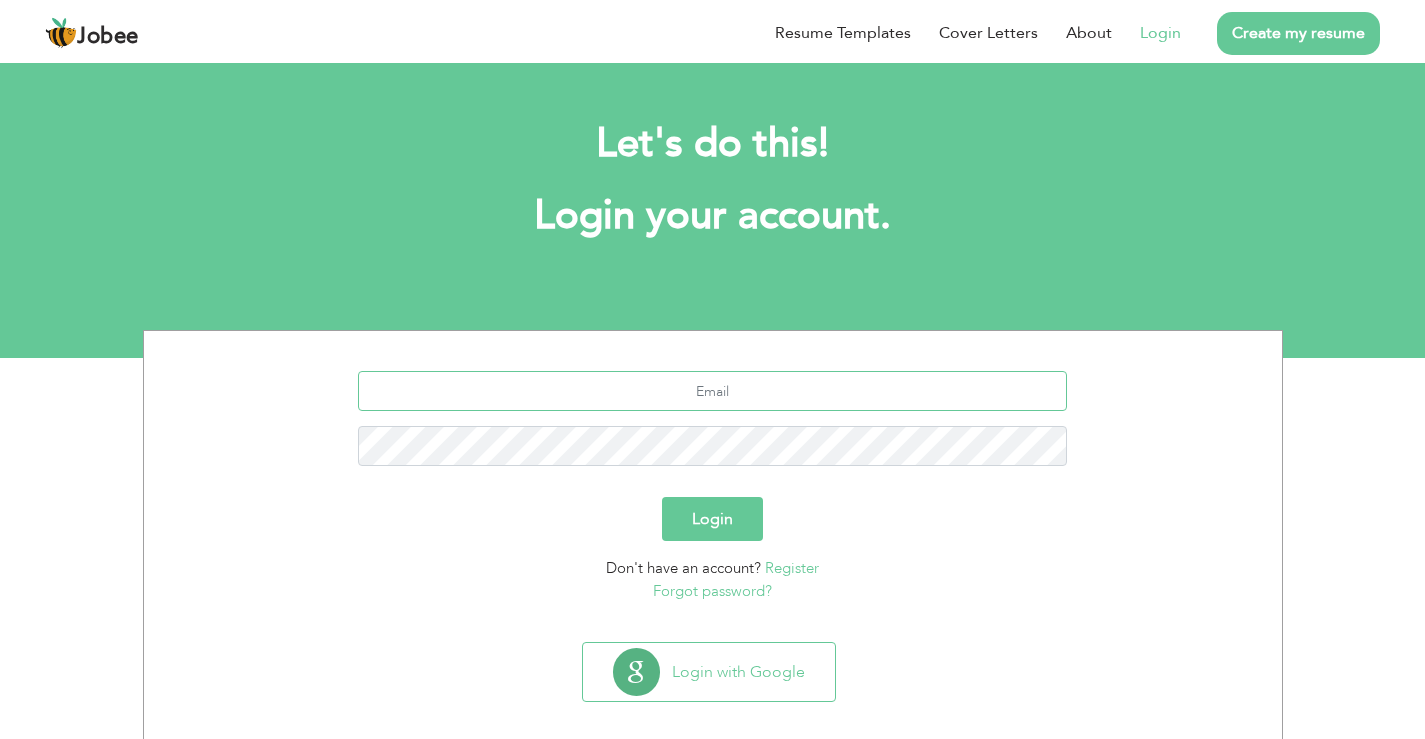 type on "[EMAIL_ADDRESS][DOMAIN_NAME]" 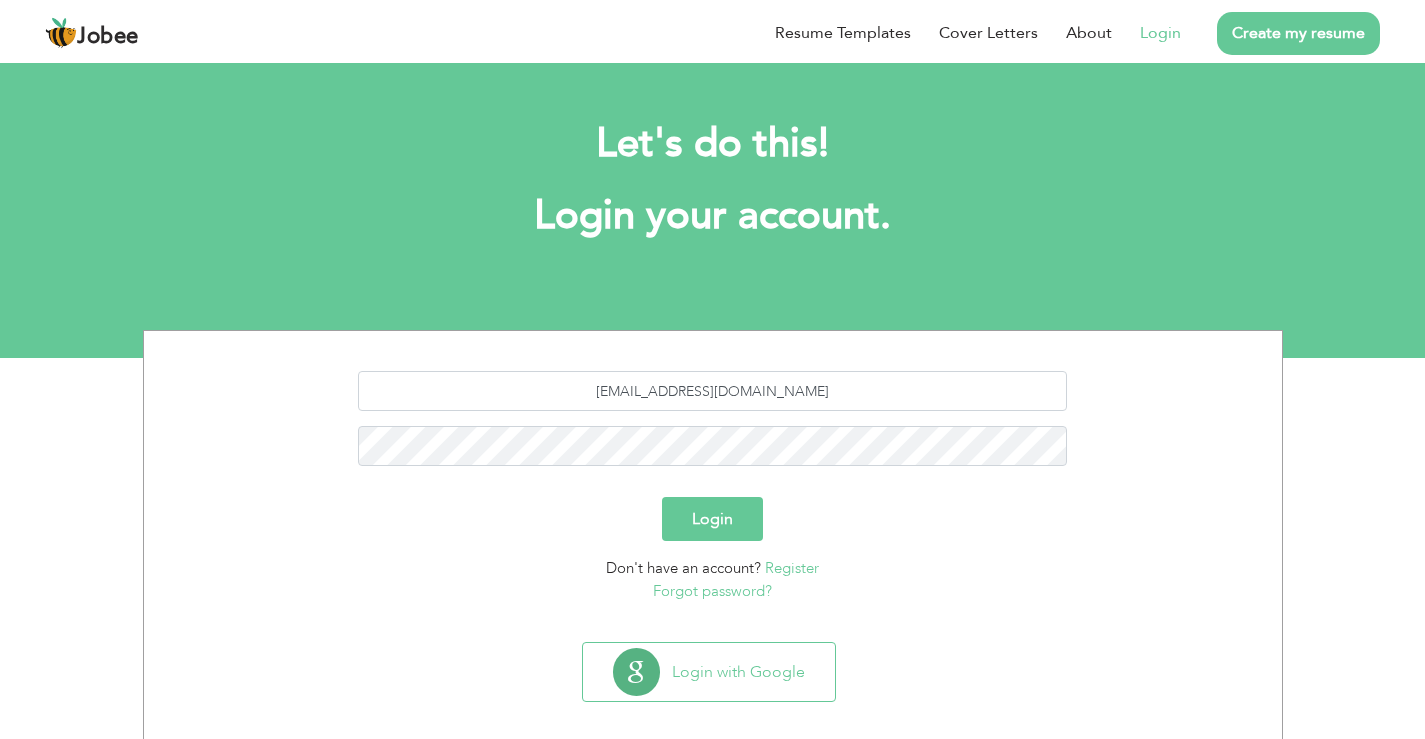 click on "Register" at bounding box center (792, 568) 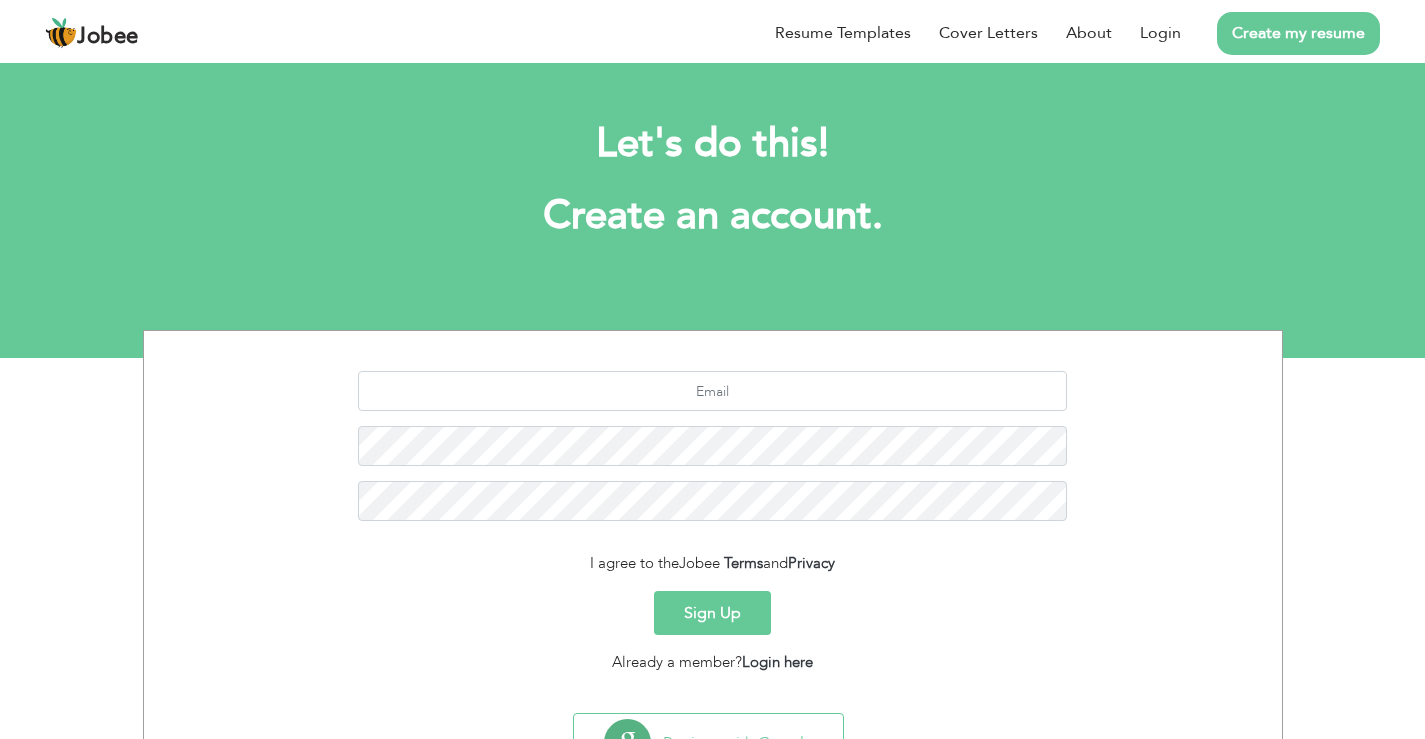 scroll, scrollTop: 0, scrollLeft: 0, axis: both 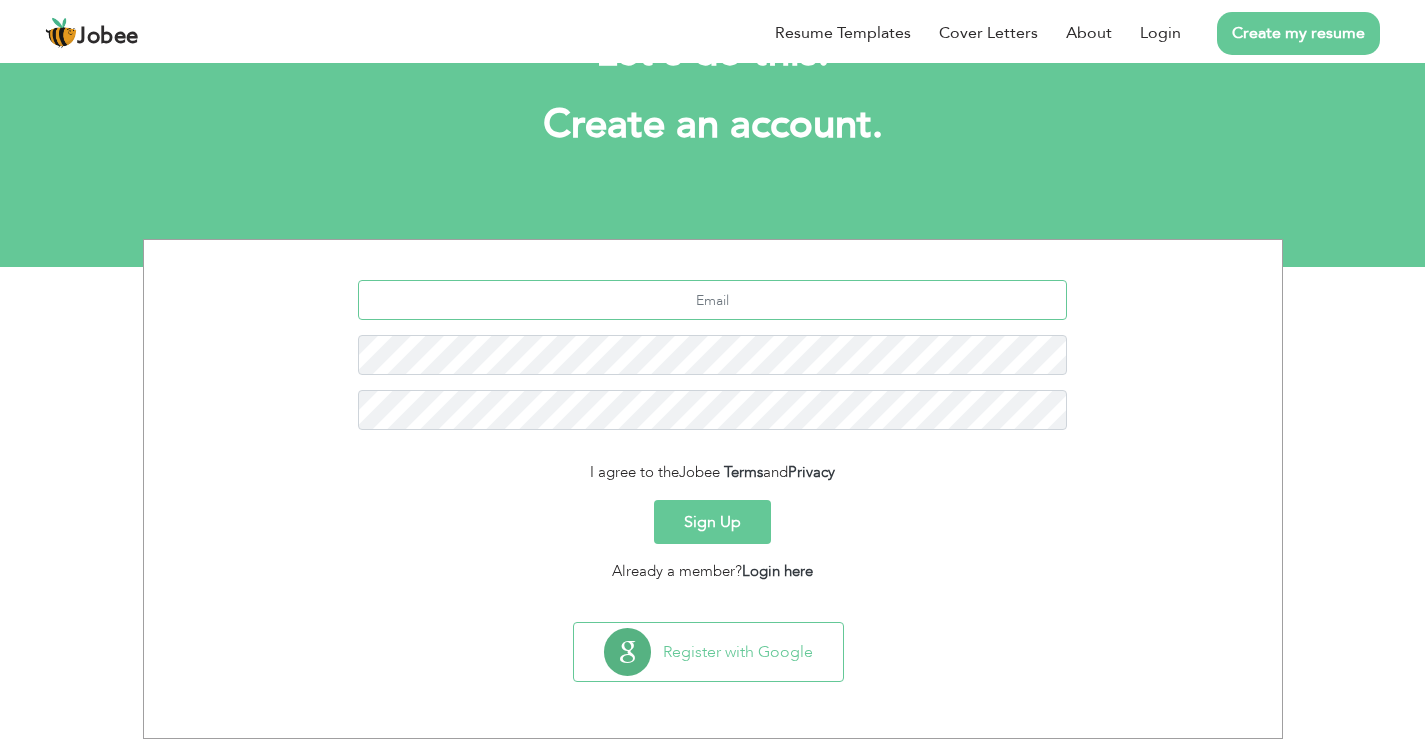 click at bounding box center [712, 300] 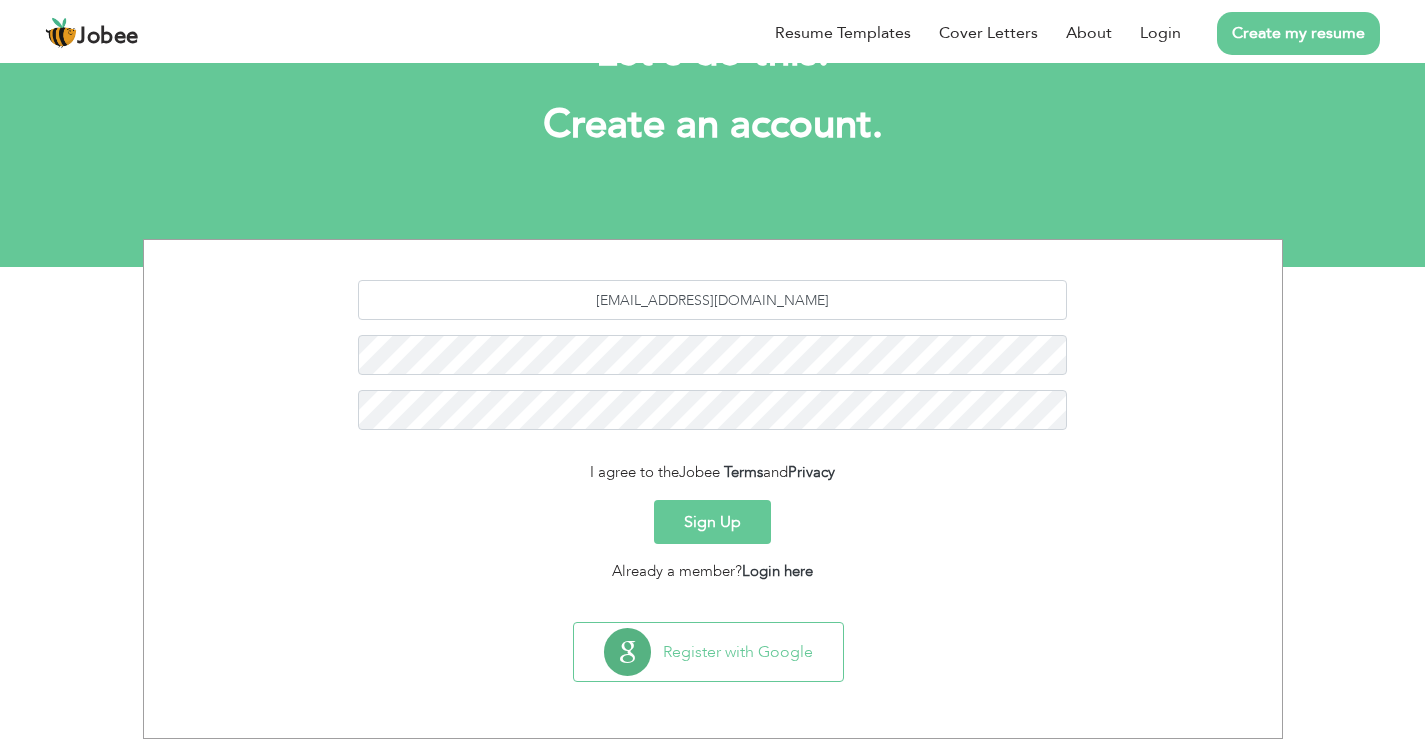 click on "Sign Up" at bounding box center (712, 522) 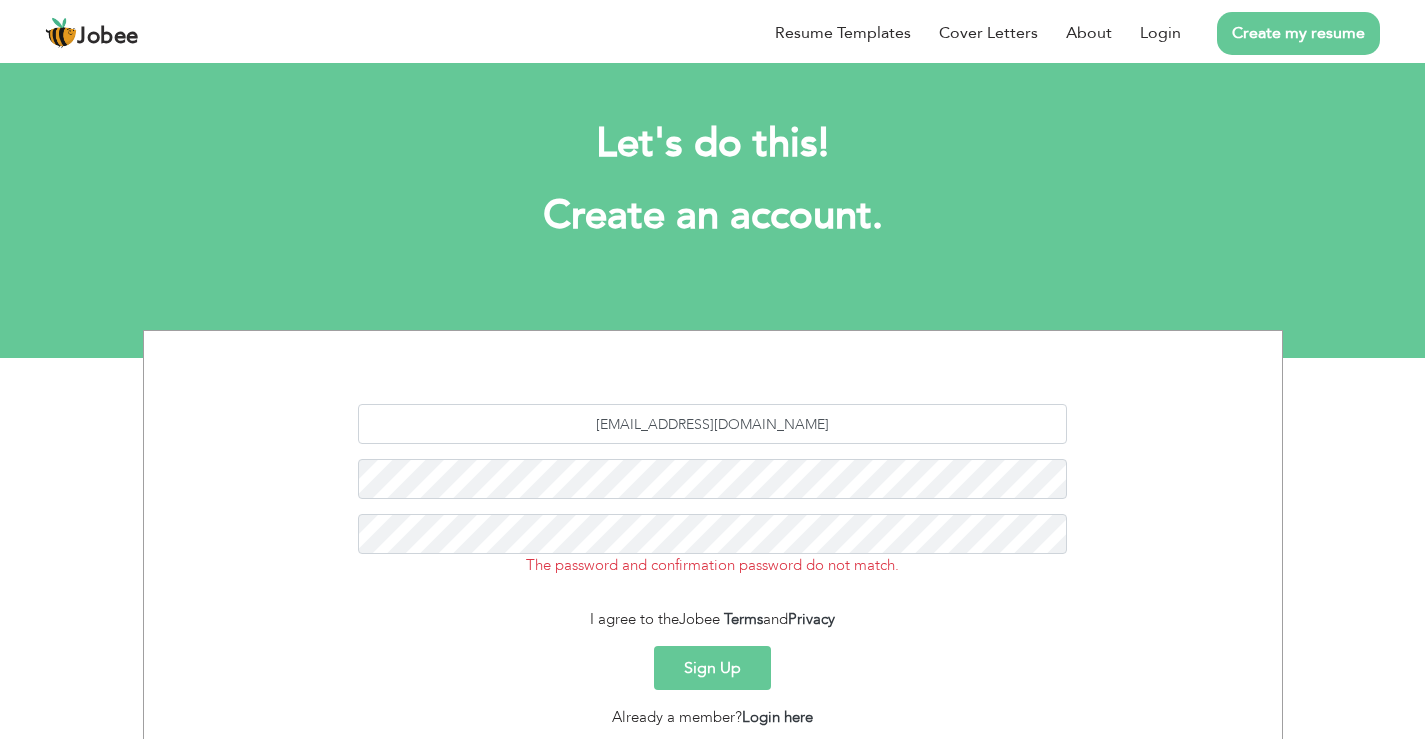 scroll, scrollTop: 0, scrollLeft: 0, axis: both 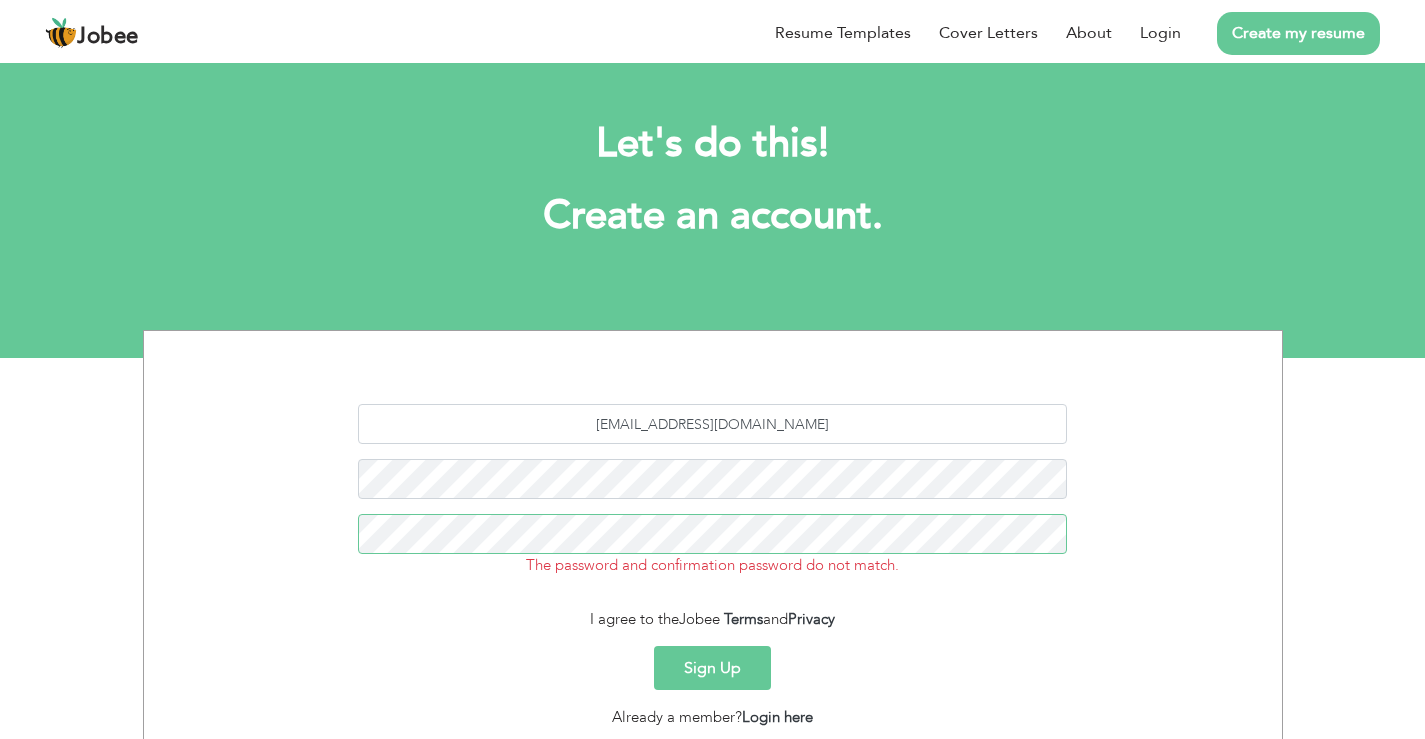click on "Sign Up" at bounding box center [712, 668] 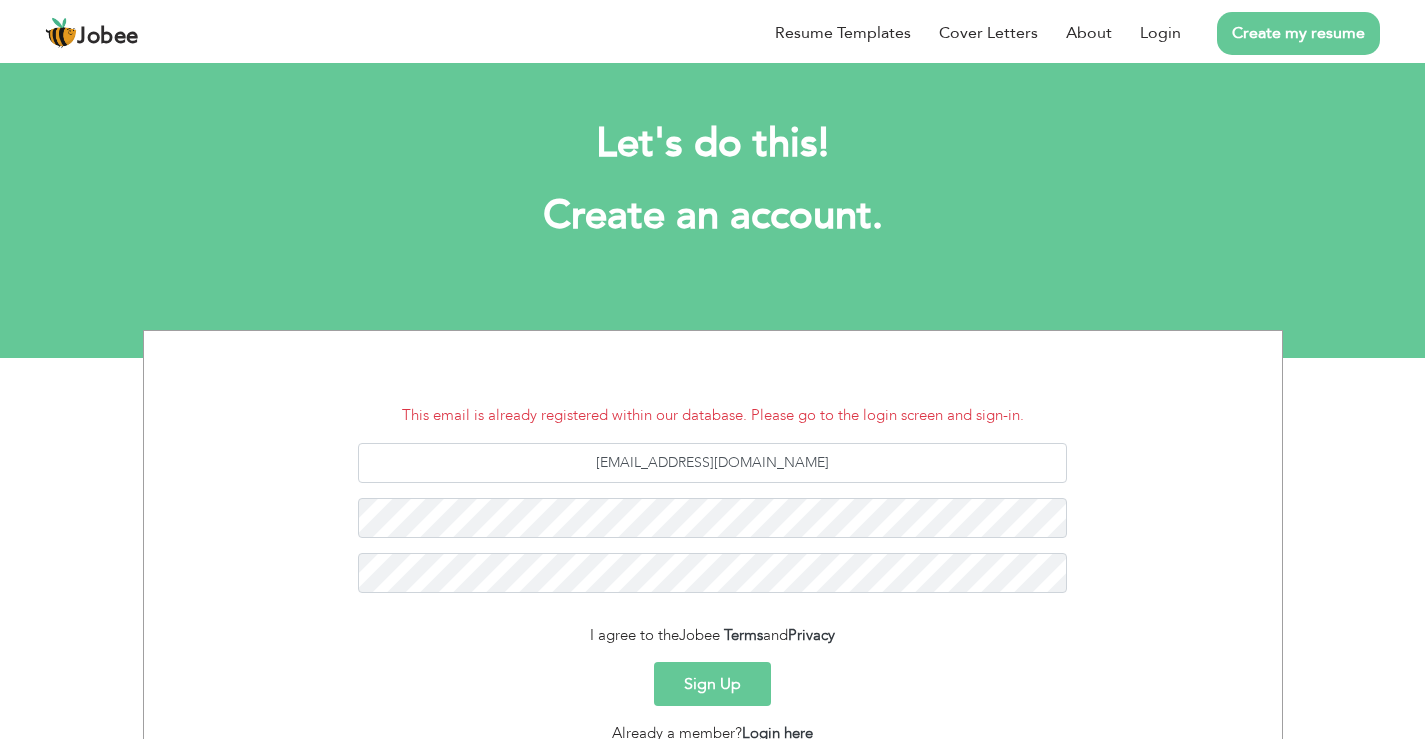 scroll, scrollTop: 0, scrollLeft: 0, axis: both 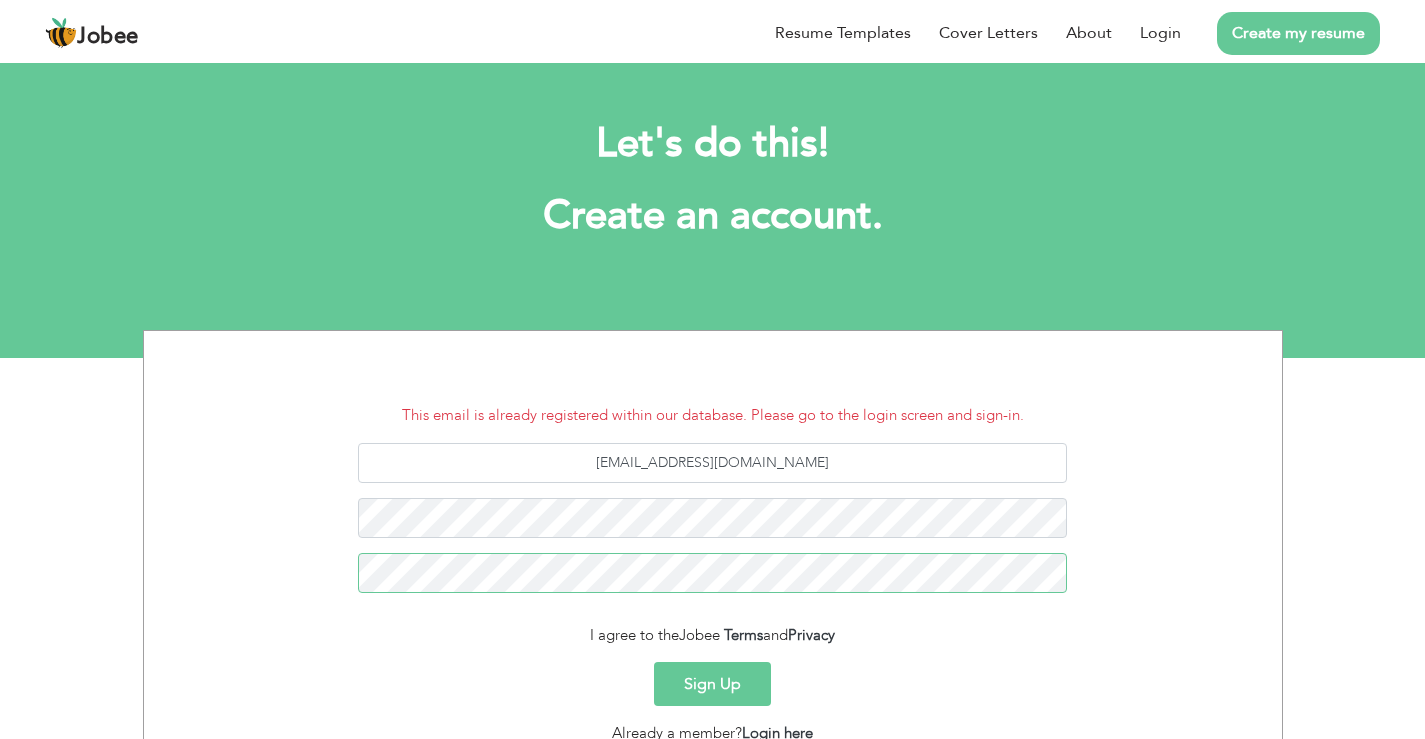 click on "Sign Up" at bounding box center (712, 684) 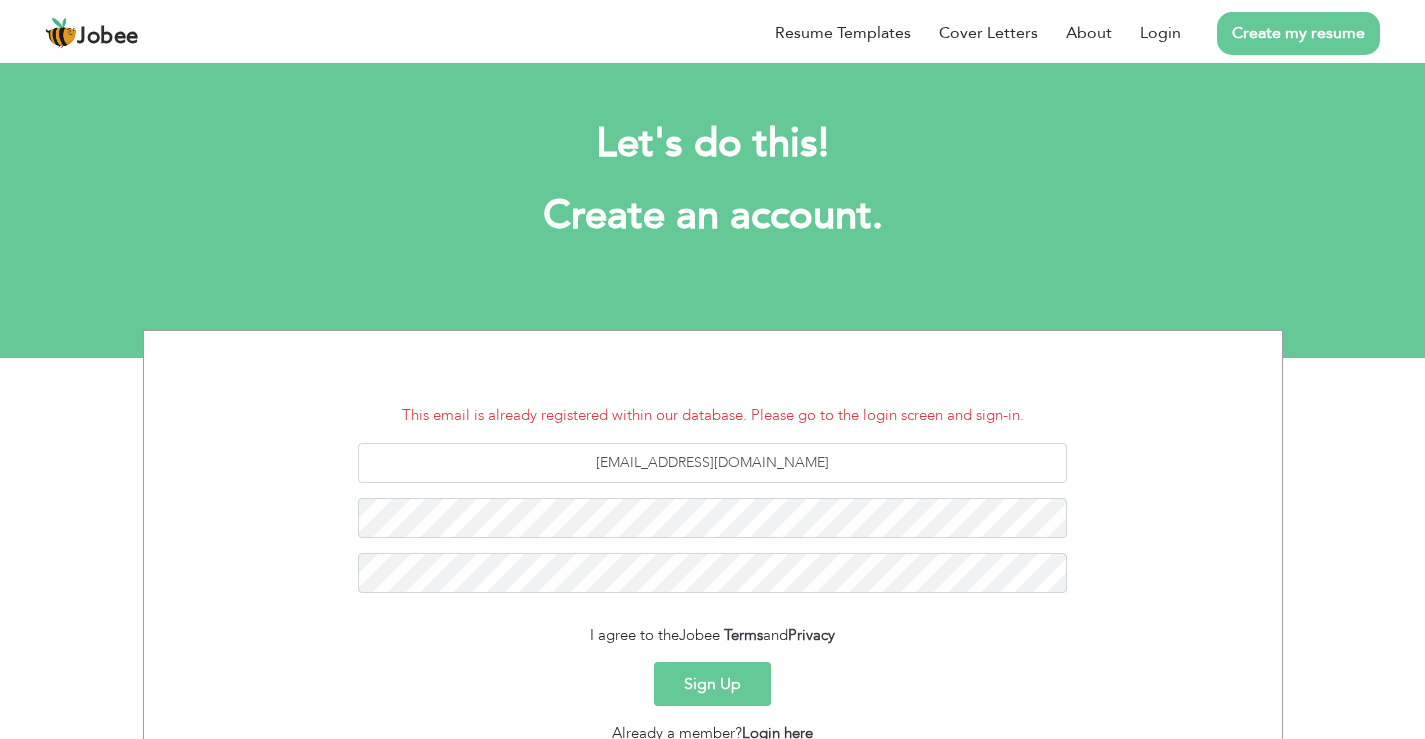 scroll, scrollTop: 0, scrollLeft: 0, axis: both 